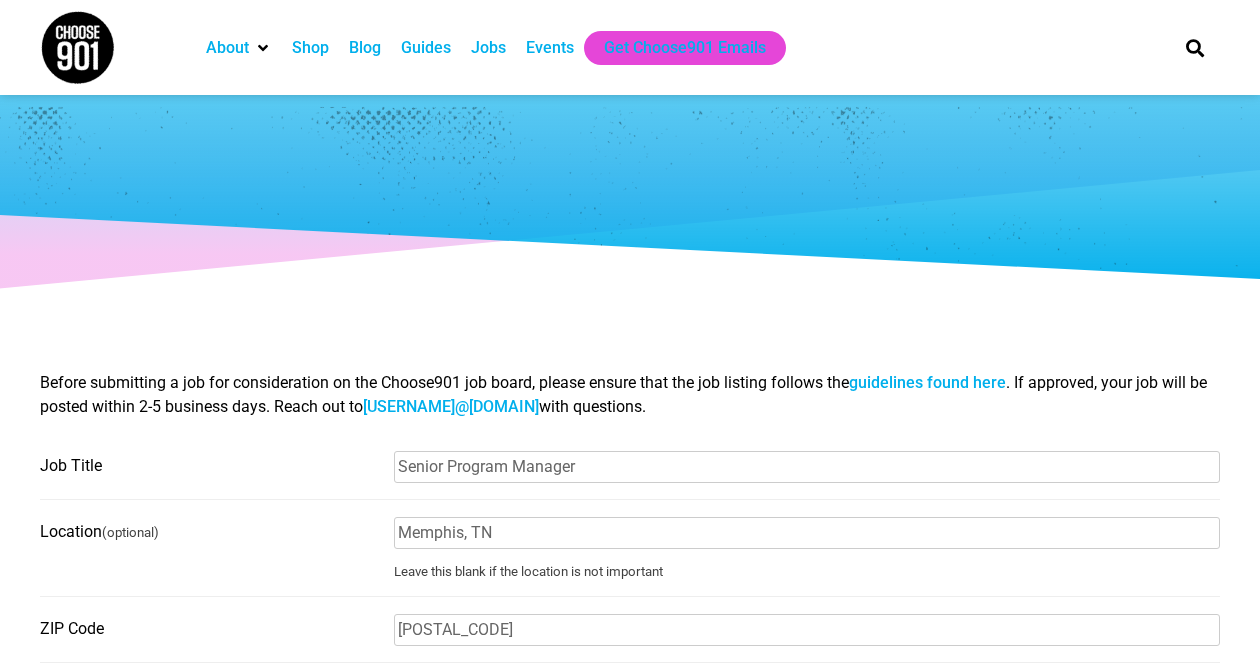 select on "81" 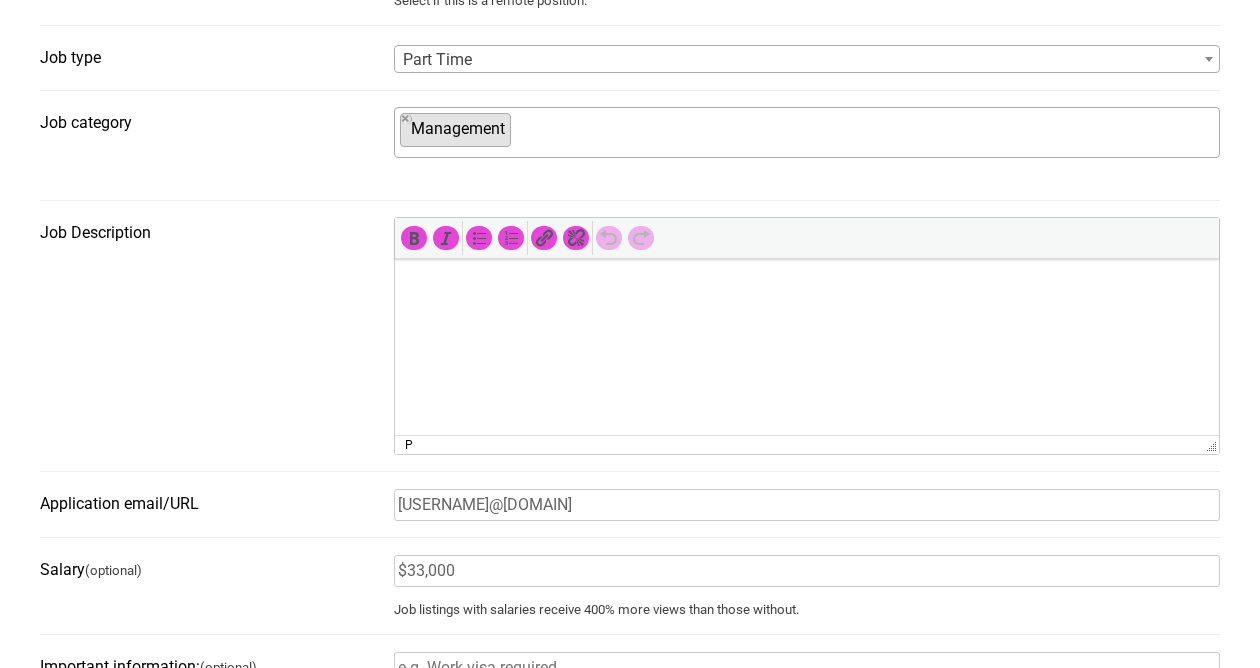 scroll, scrollTop: 0, scrollLeft: 0, axis: both 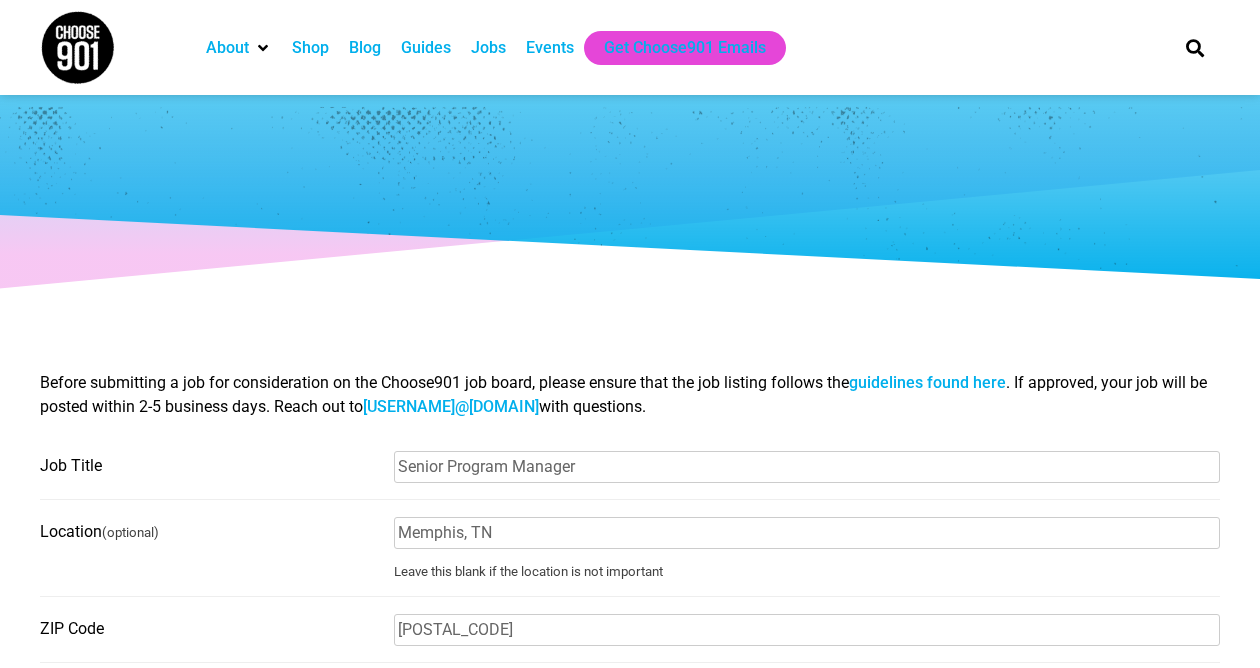 click on "guidelines found here" at bounding box center [927, 382] 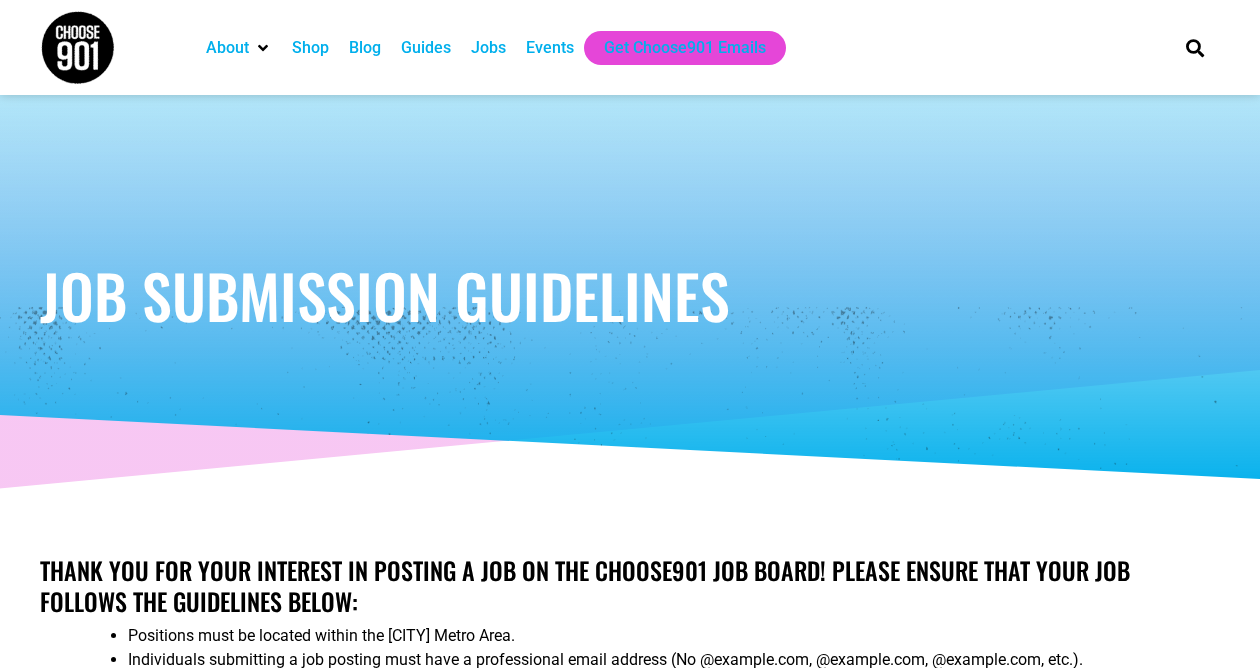 scroll, scrollTop: 451, scrollLeft: 0, axis: vertical 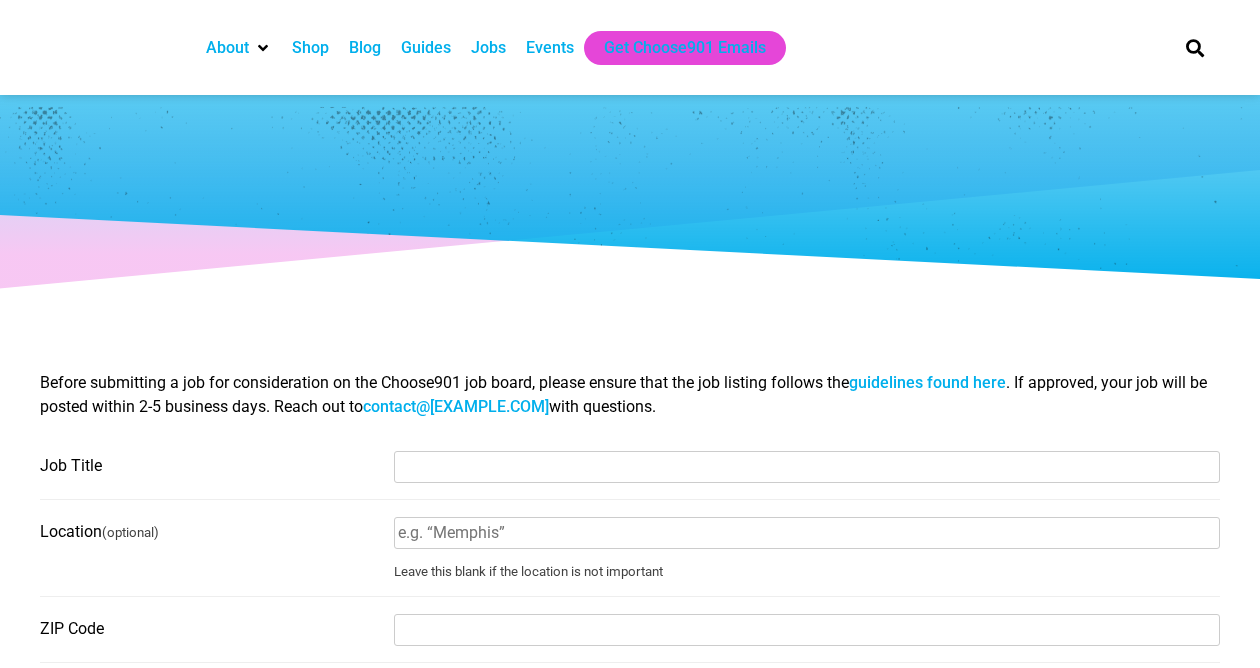 select 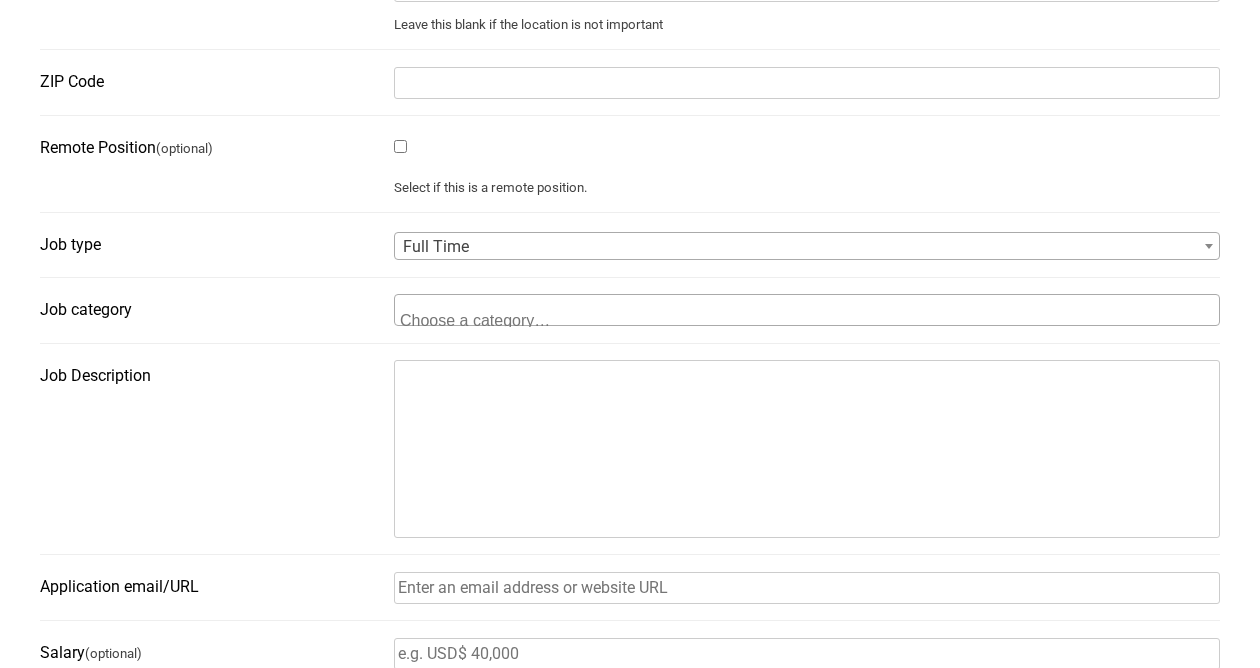 scroll, scrollTop: 0, scrollLeft: 0, axis: both 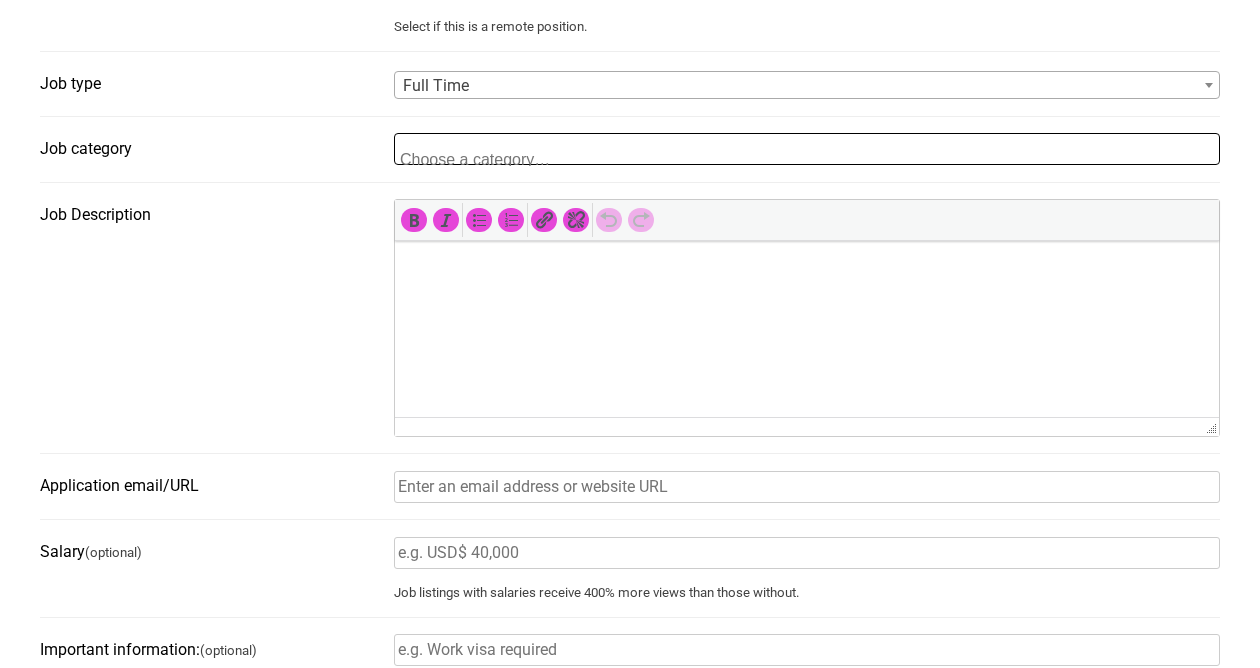 click at bounding box center [497, 157] 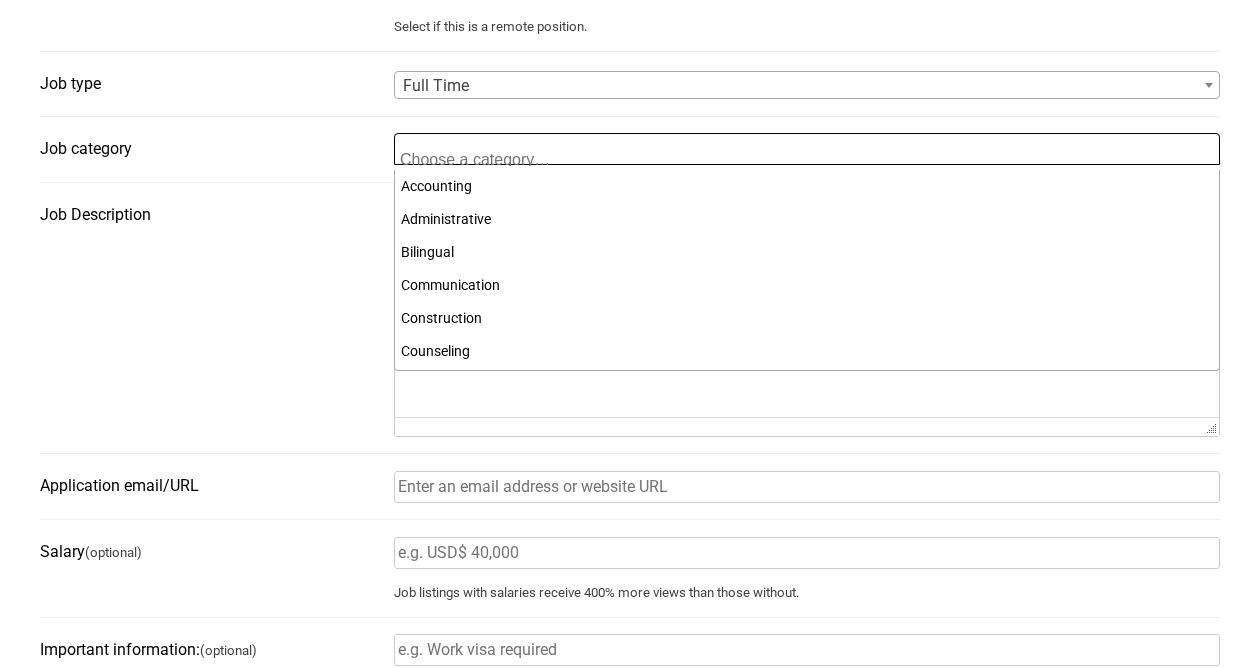 scroll, scrollTop: 495, scrollLeft: 0, axis: vertical 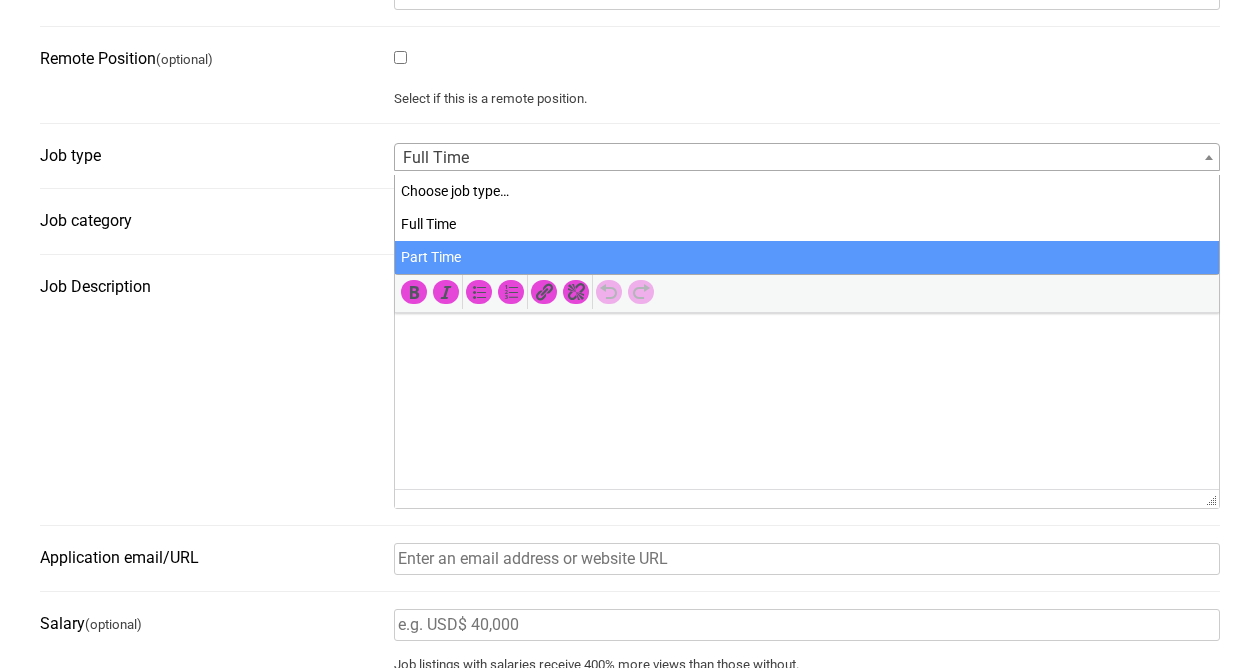 click on "Full Time" at bounding box center (807, 158) 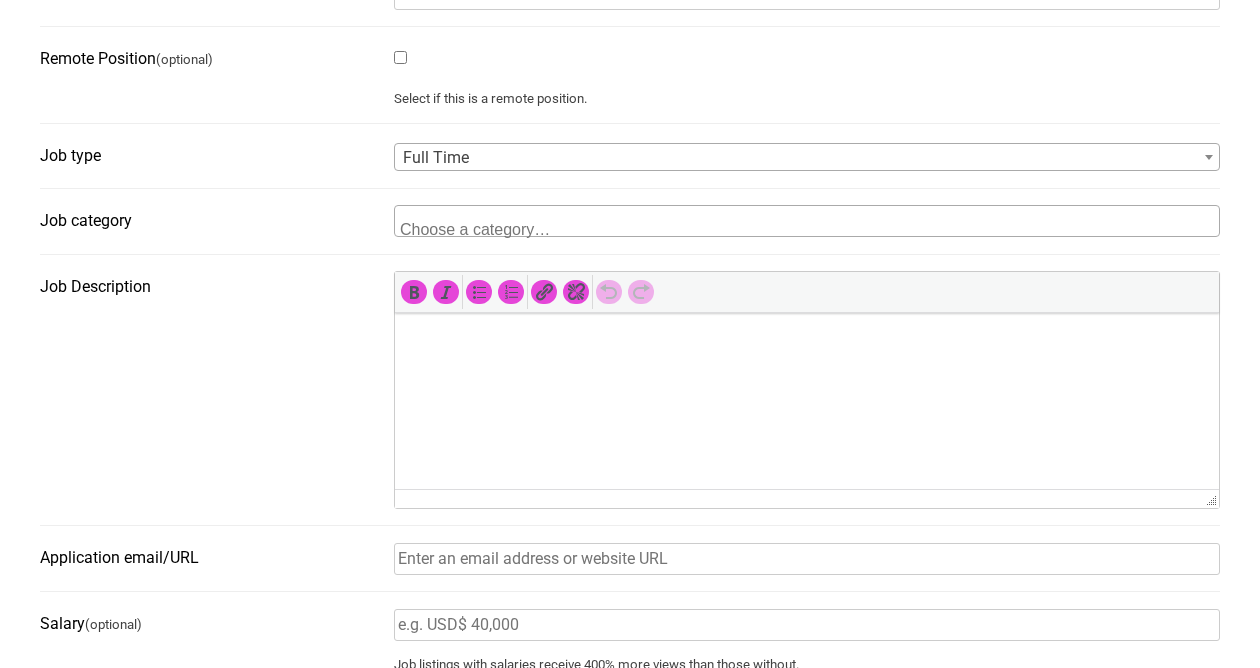 click on "Full Time" at bounding box center (807, 158) 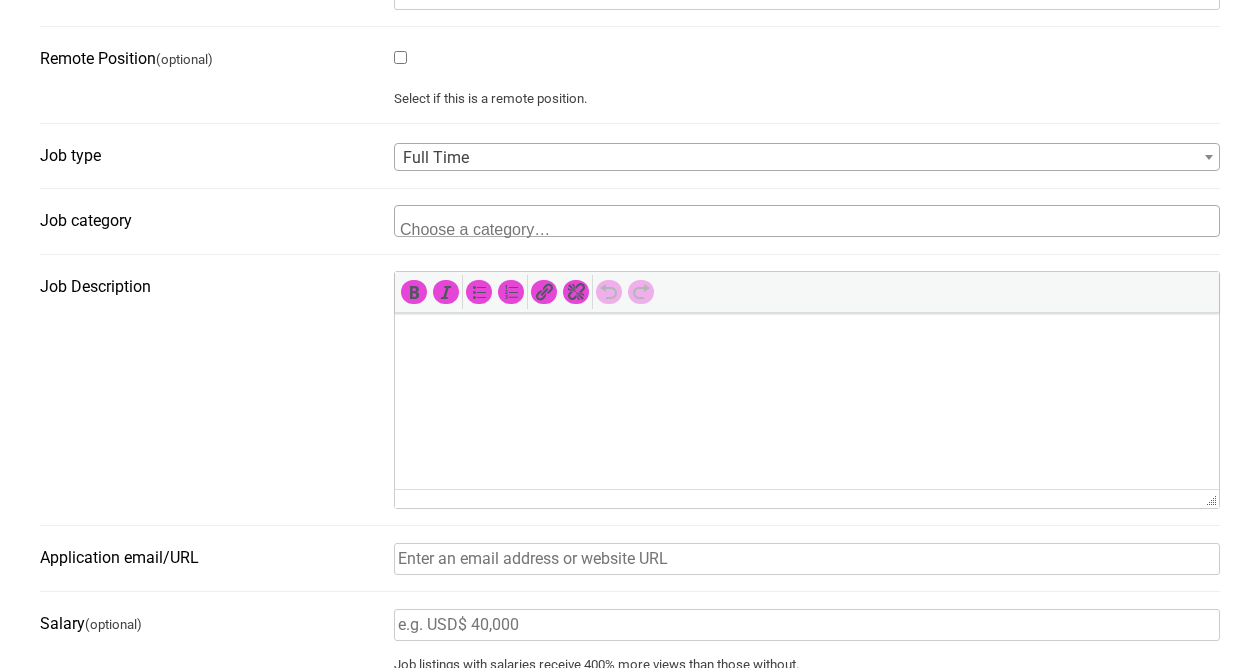 click on "Full Time" at bounding box center [807, 158] 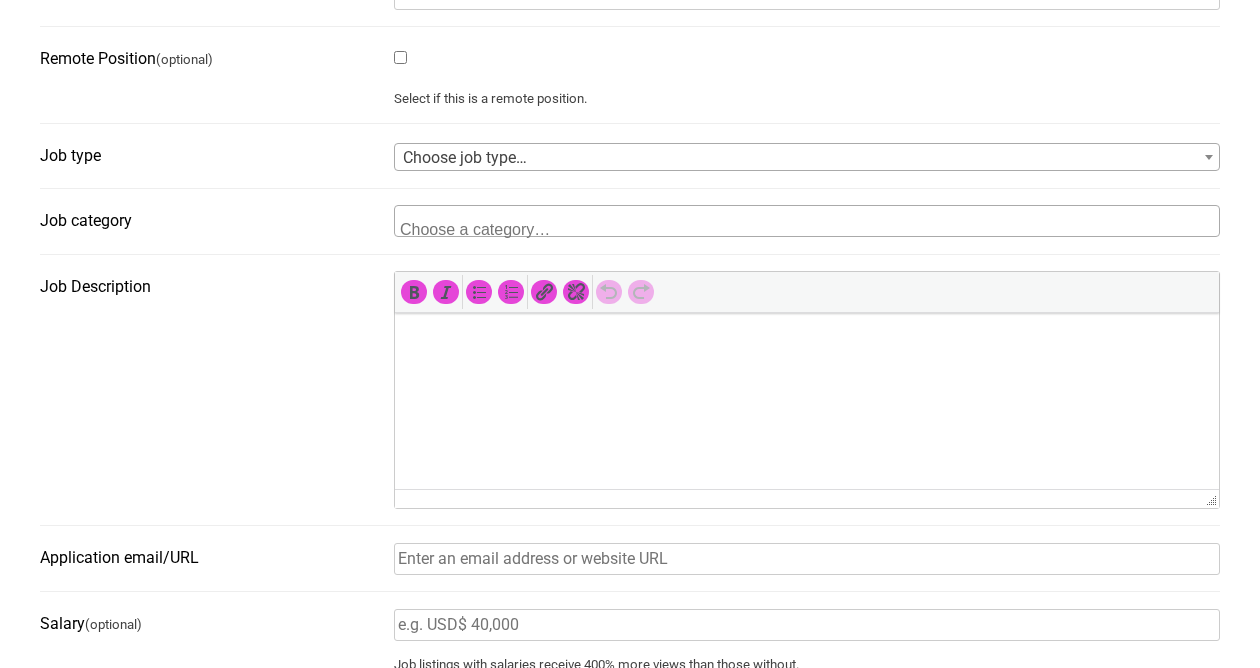 click on "Choose job type…" at bounding box center (807, 158) 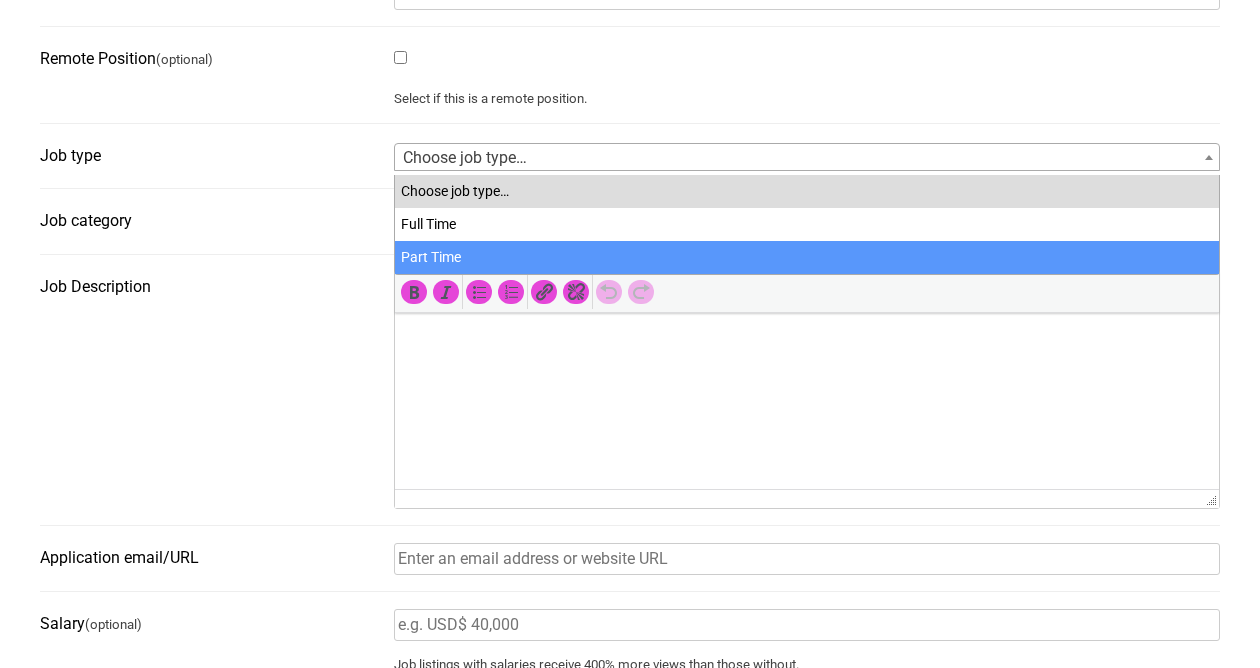 select on "81" 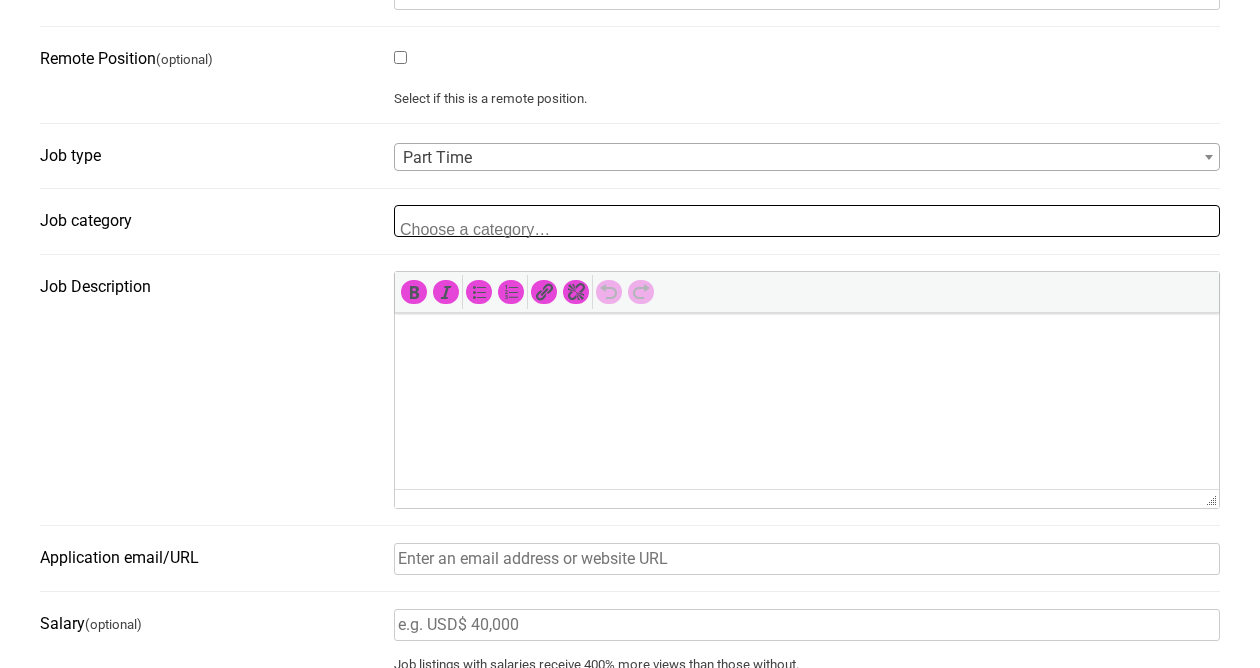 click at bounding box center (807, 221) 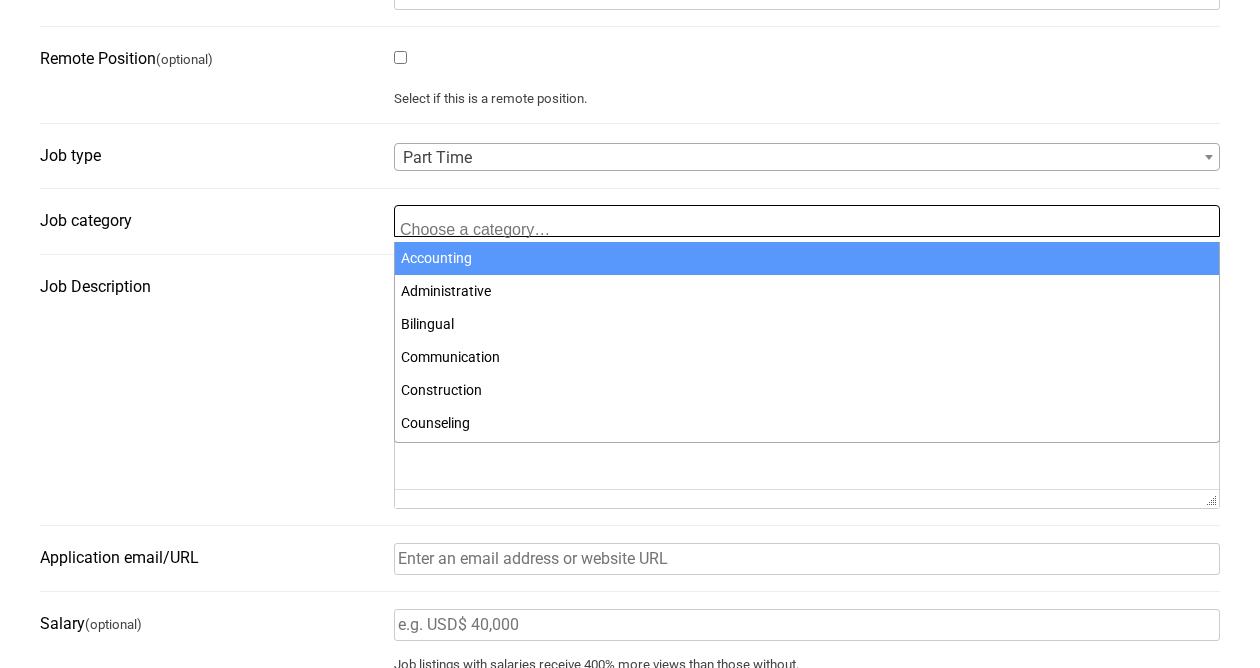 click at bounding box center (497, 229) 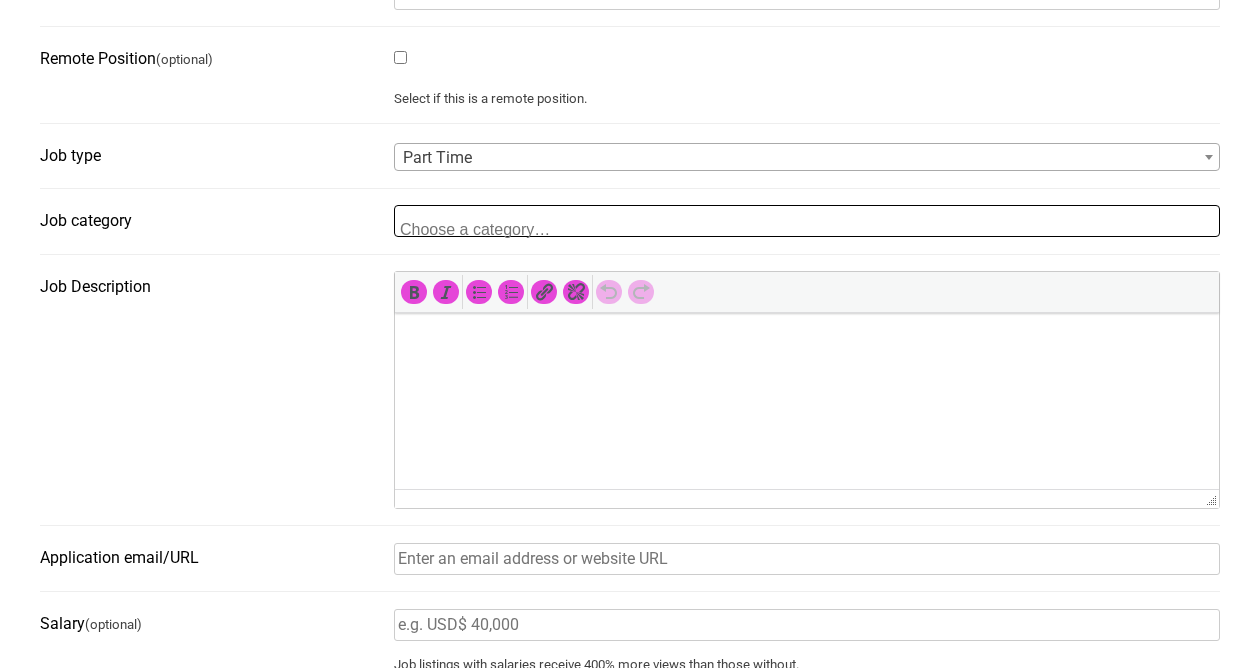 click at bounding box center (497, 229) 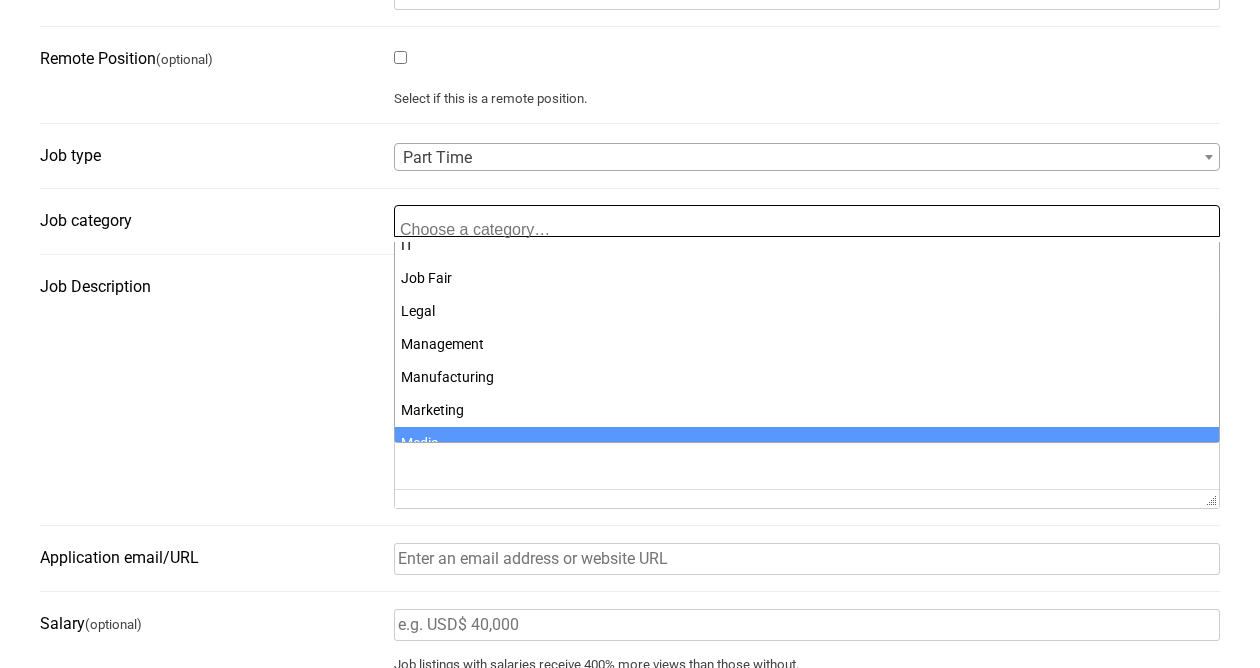 scroll, scrollTop: 476, scrollLeft: 0, axis: vertical 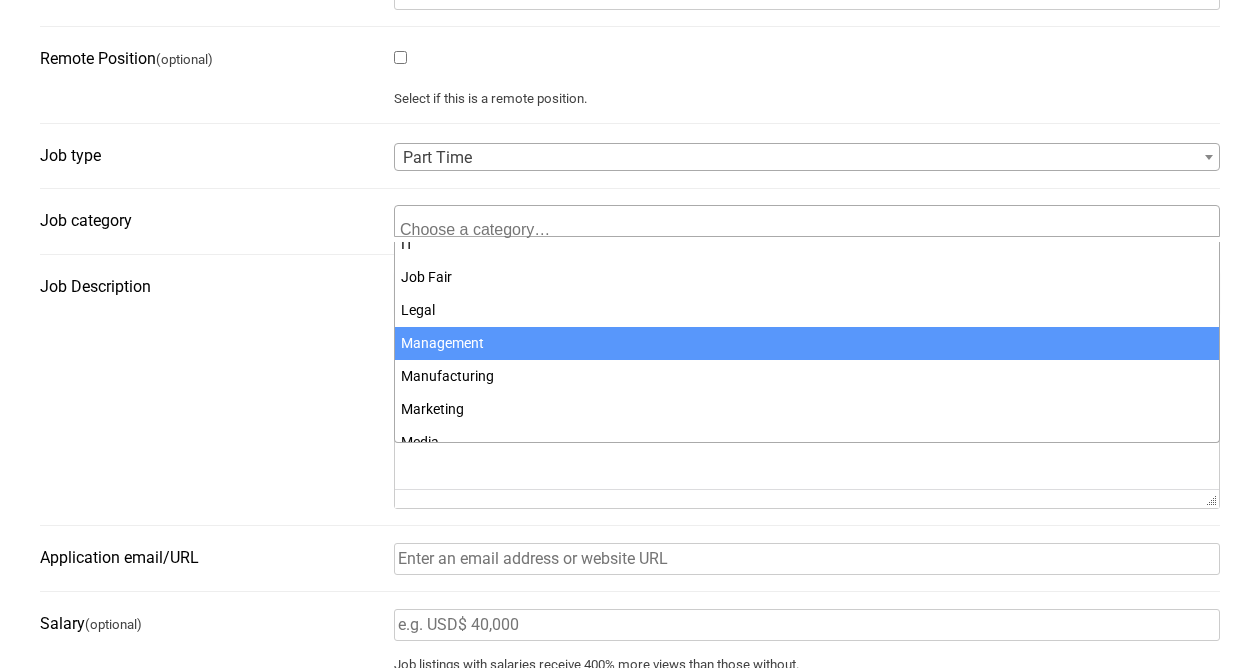 select on "108" 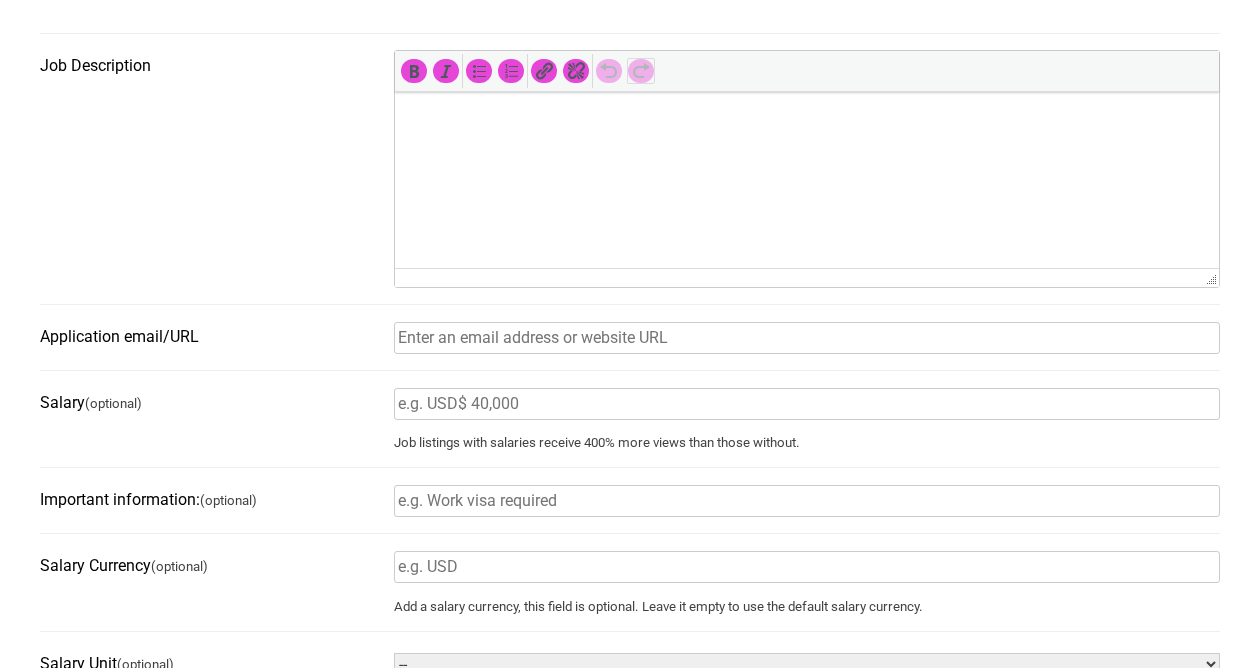 scroll, scrollTop: 832, scrollLeft: 0, axis: vertical 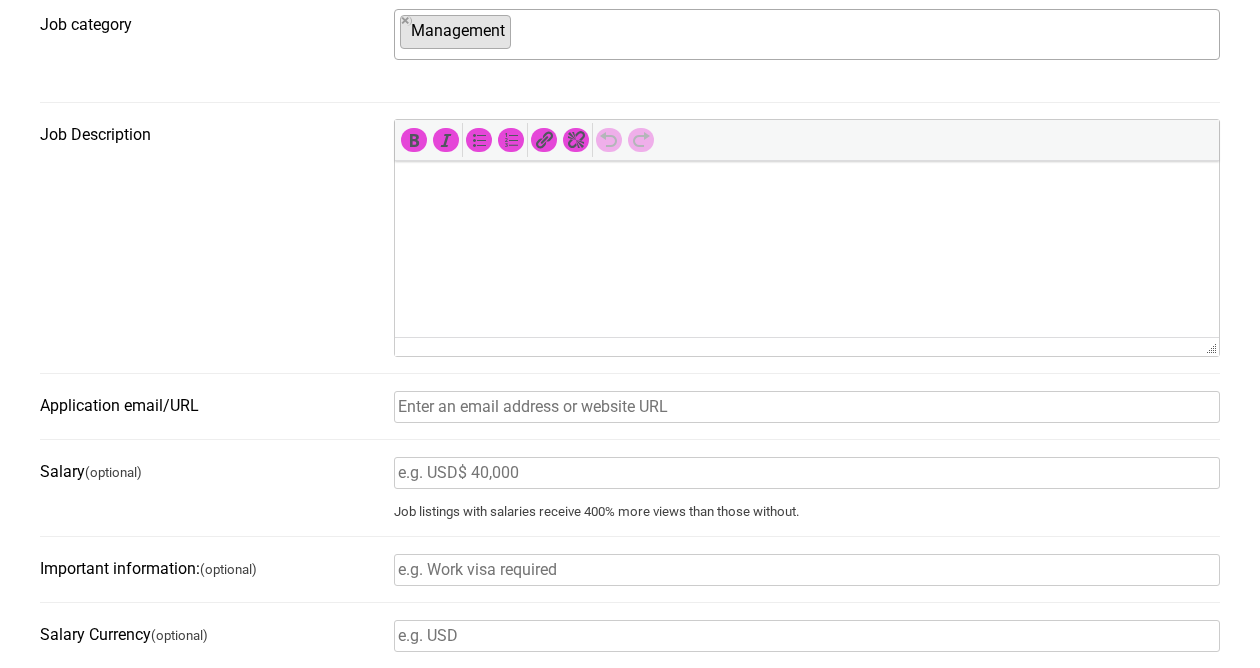 click on "Job Description" at bounding box center (630, 246) 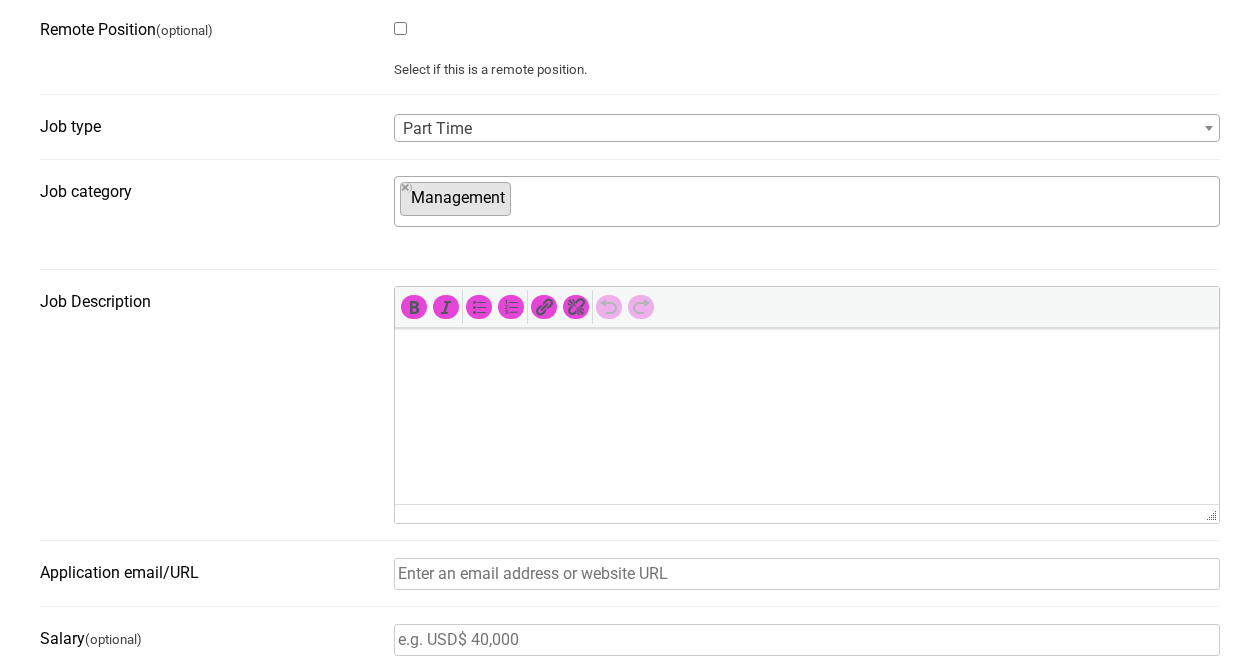 scroll, scrollTop: 692, scrollLeft: 0, axis: vertical 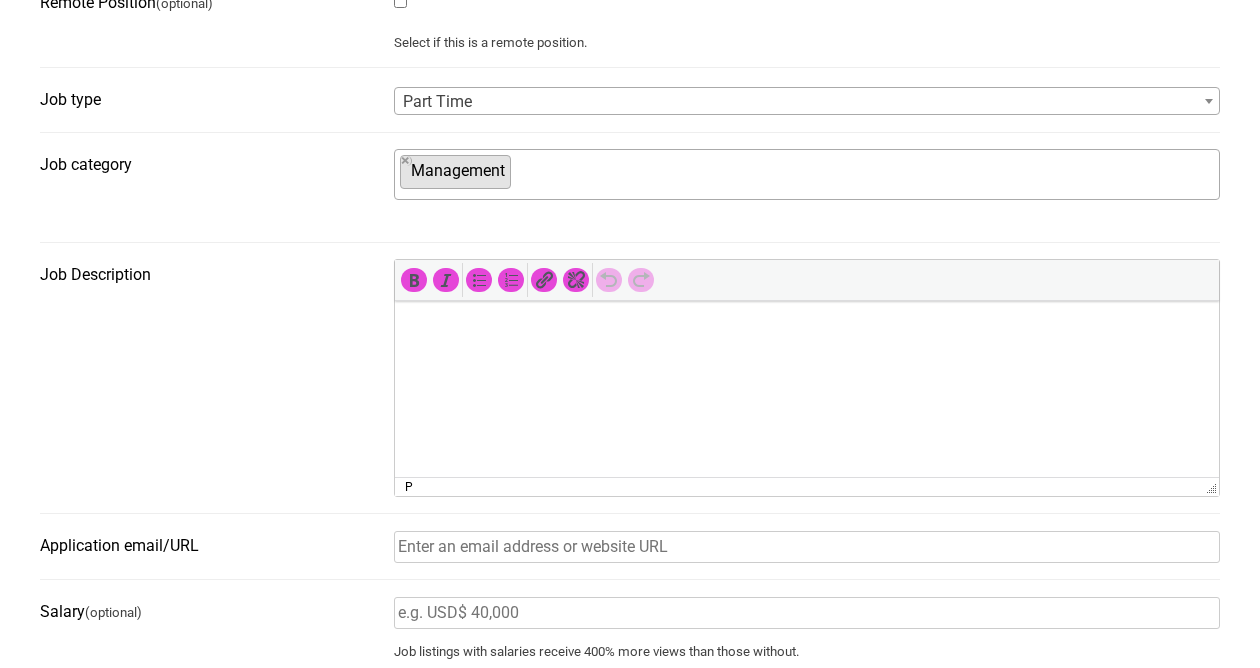 click at bounding box center (807, 329) 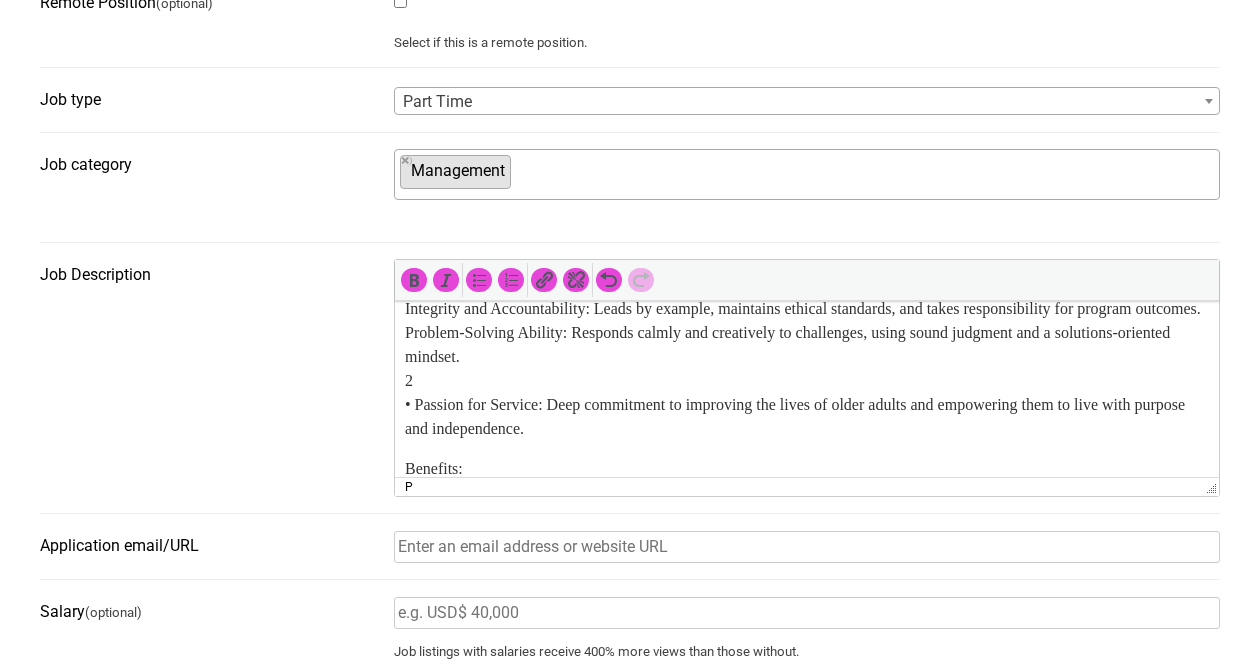 scroll, scrollTop: 1945, scrollLeft: 0, axis: vertical 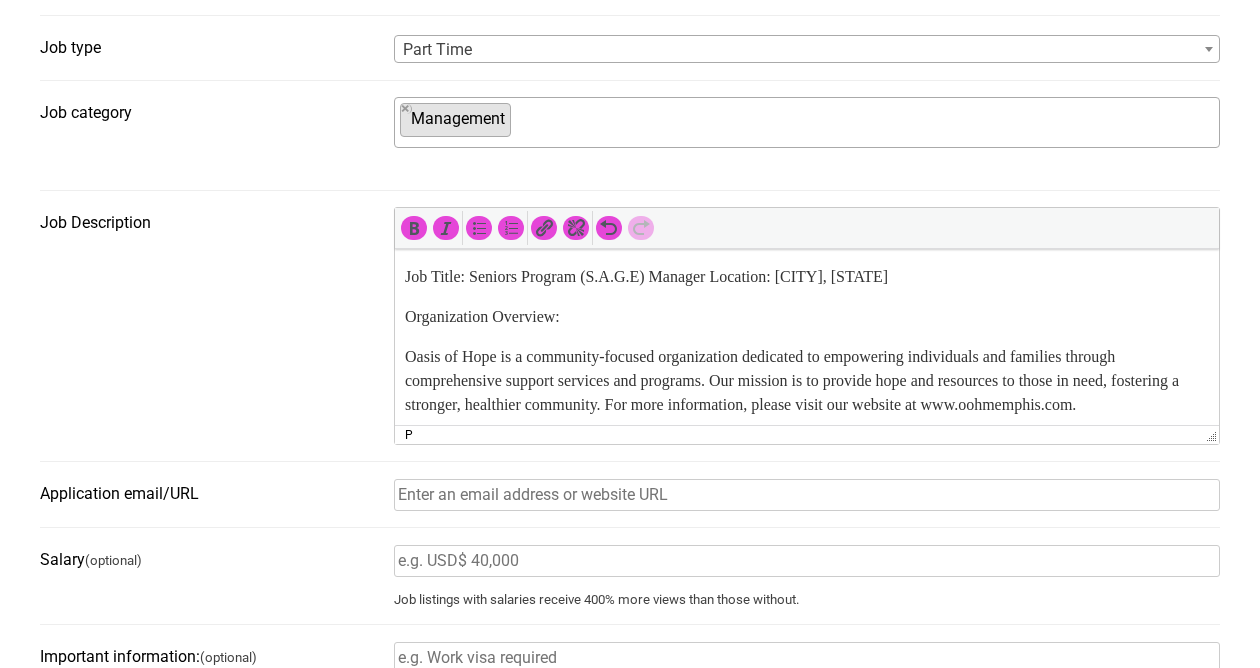 click on "Job Title: Seniors Program (S.A.G.E) Manager Location: Memphis, TN Organization Overview: Oasis of Hope is a community-focused organization dedicated to empowering individuals and families through comprehensive support services and programs. Our mission is to provide hope and resources to those in need, fostering a stronger, healthier community. For more information, please visit our website at www.oohmemphis.com. Position Summary: The Seniors Program Manager is responsible for the planning, development, and implementation of the S.A.G.E (Seniors Aging in Grace and Empowerment) program that support the health, wellness, and social engagement of older adults. This leadership role oversees day-to-day operations, supervises support staff and volunteers, maintains budgetary compliance, and builds strong relationships with community partners and key stakeholders. Key Responsibilities: 1. Program Development and Implementation: effectively. o Stay informed about best practices and emerging trends in senior program" at bounding box center (807, 1545) 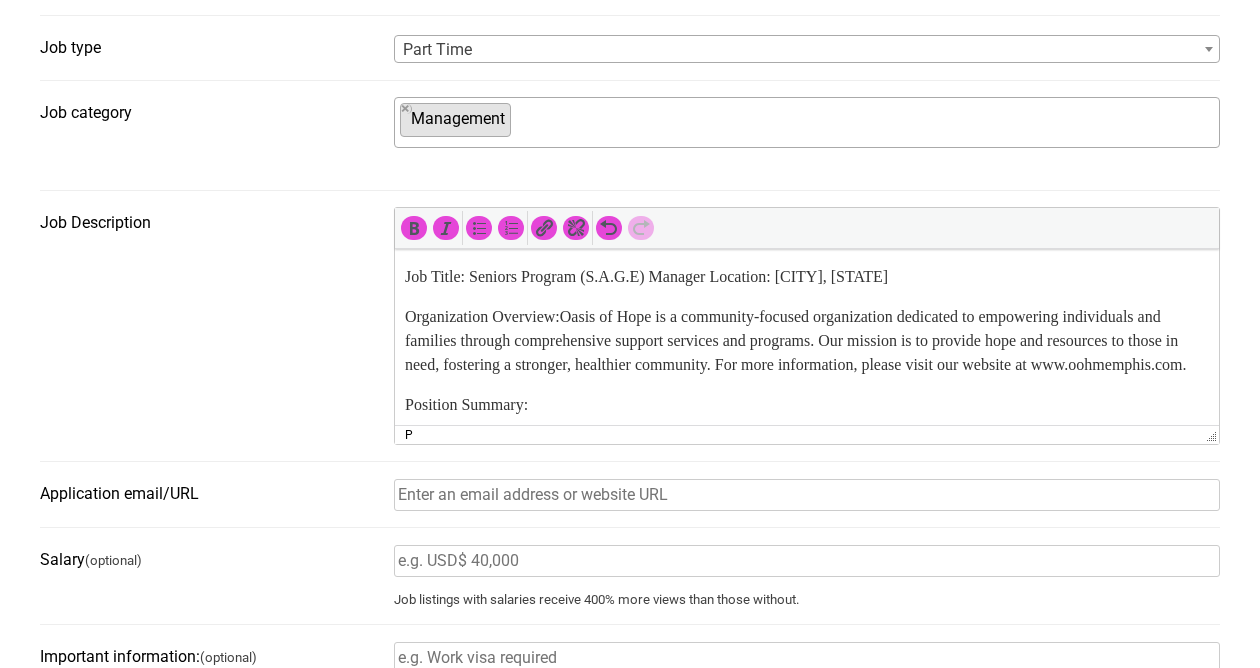 type 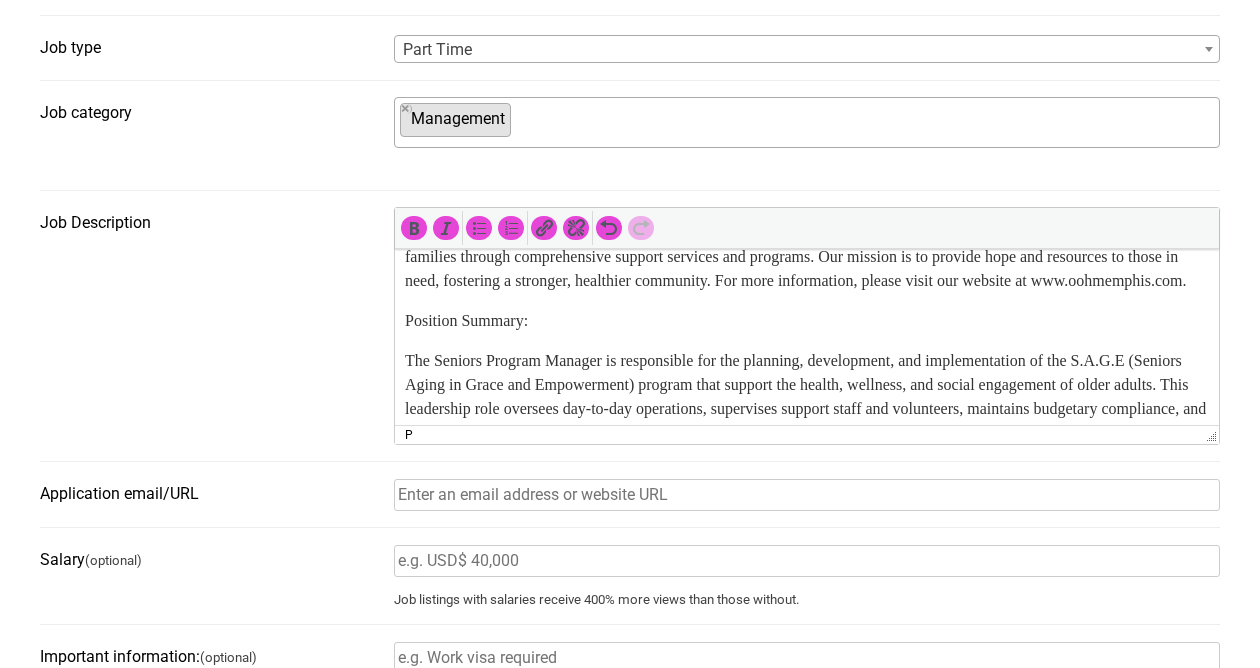 scroll, scrollTop: 81, scrollLeft: 0, axis: vertical 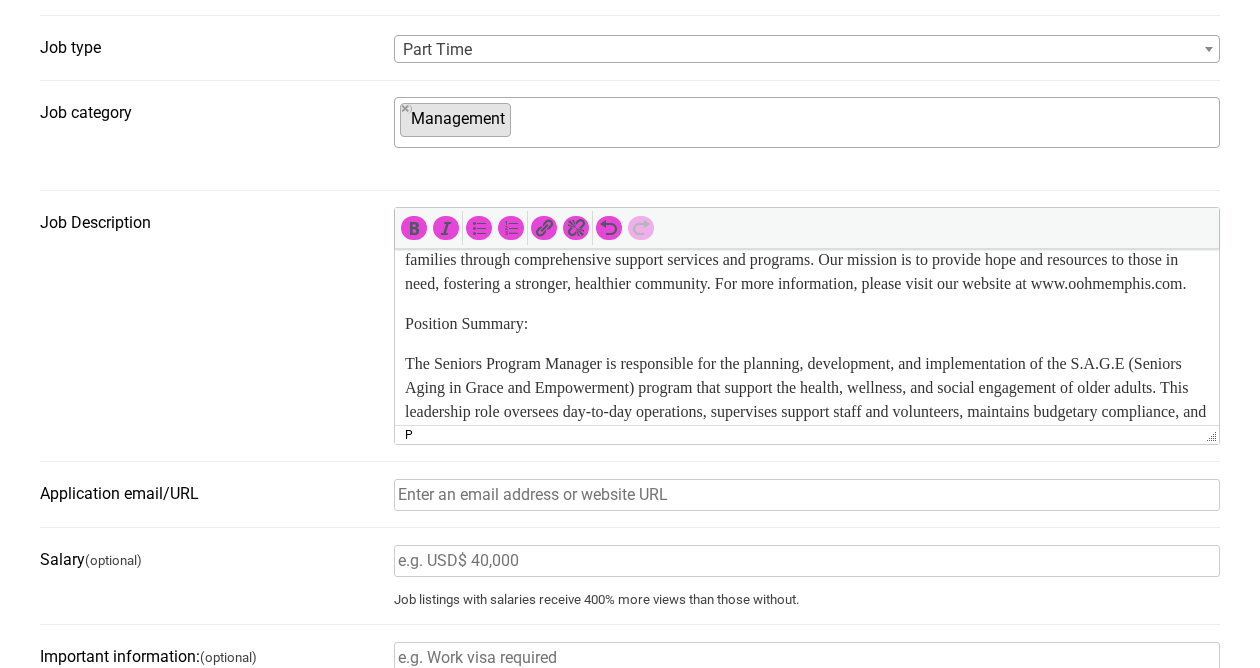 click on "Job Title: Seniors Program (S.A.G.E) Manager Location: Memphis, TN Organization Overview:  Oasis of Hope is a community-focused organization dedicated to empowering individuals and families through comprehensive support services and programs. Our mission is to provide hope and resources to those in need, fostering a stronger, healthier community. For more information, please visit our website at www.oohmemphis.com. Position Summary: The Seniors Program Manager is responsible for the planning, development, and implementation of the S.A.G.E (Seniors Aging in Grace and Empowerment) program that support the health, wellness, and social engagement of older adults. This leadership role oversees day-to-day operations, supervises support staff and volunteers, maintains budgetary compliance, and builds strong relationships with community partners and key stakeholders. Key Responsibilities: 1. Program Development and Implementation: effectively. o Stay informed about best practices and emerging trends in senior program" at bounding box center [807, 1444] 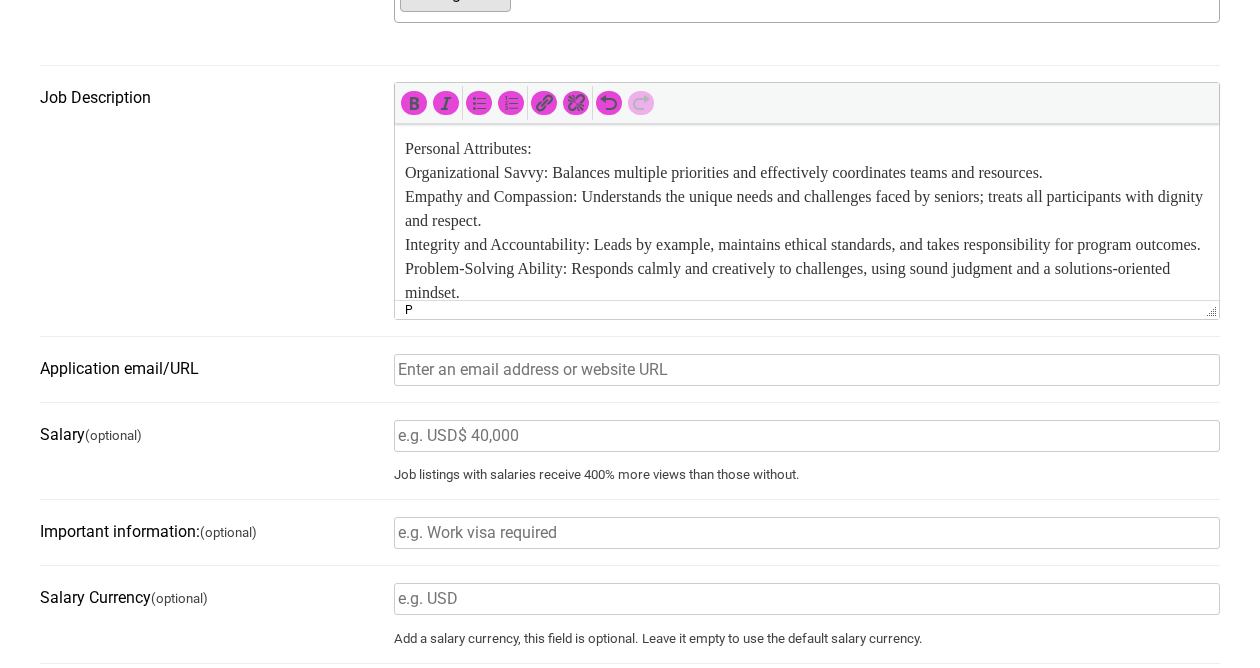 scroll, scrollTop: 2504, scrollLeft: 0, axis: vertical 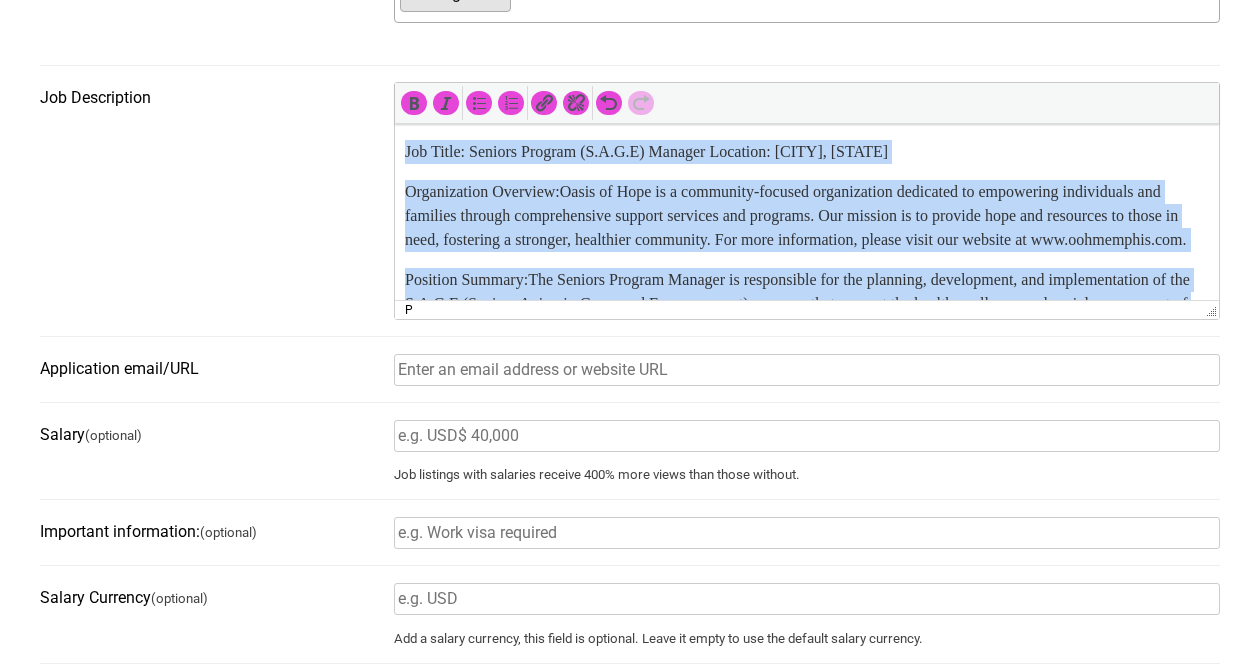 drag, startPoint x: 491, startPoint y: 278, endPoint x: 385, endPoint y: 61, distance: 241.50569 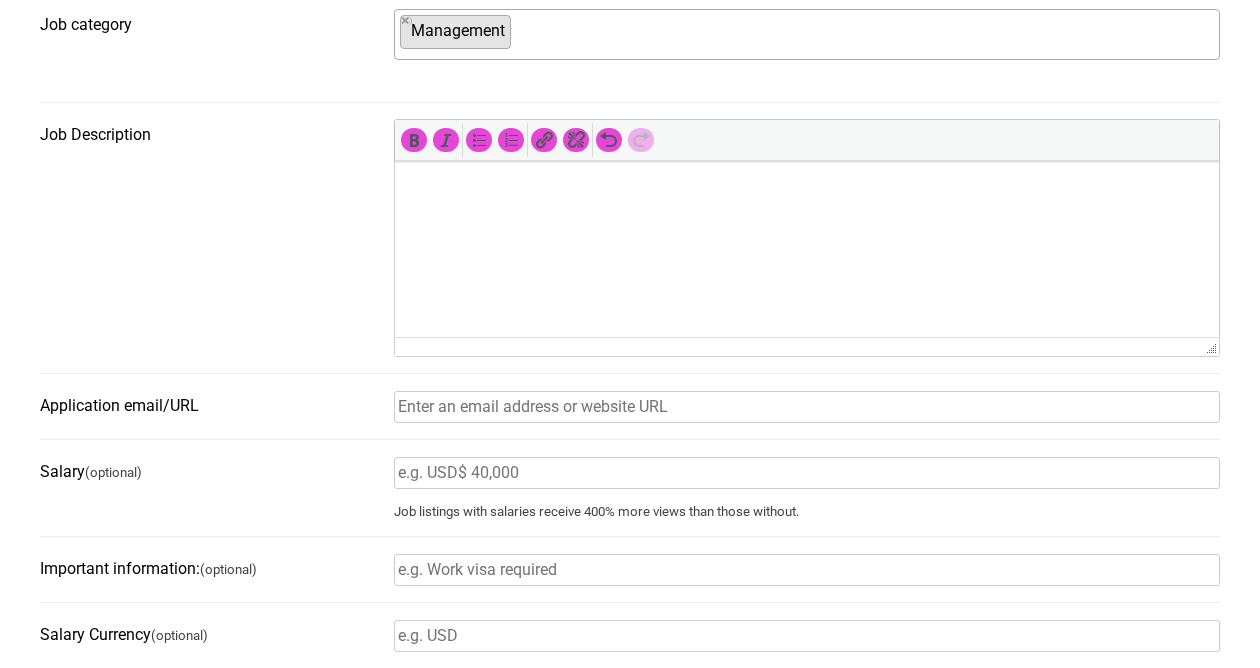 scroll, scrollTop: 772, scrollLeft: 0, axis: vertical 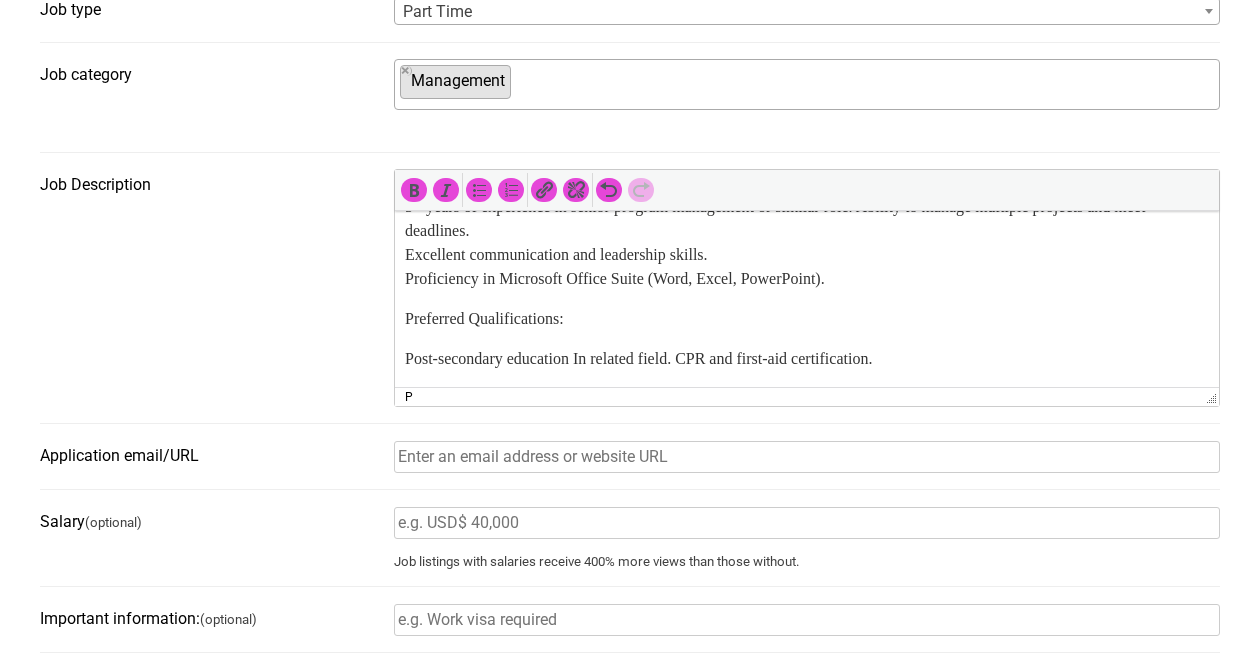 click on "Job Description for Senior Program Manager  Job Title  Senior Program Manager  Reports to  Director of Operations  Location  Memphis, TN  Annual Pay Range  $32,000 - $34,000  Employment Type  Part-Time  Job Summary:  We are looking for an eager and experienced Senior Program Manager for our S.A.G.E (Seniors Aging with Grace and Empowerment) program. The Senior Program Manager is responsible for the planning, development, and implementation of the senior program that support the health, wellness, and social engagement of older adults. This leadership role oversees day-to-day operations, supervises support staff and volunteers, maintains budgetary compliance, and builds strong relationships with community partners and key stakeholders. Key Responsibilities: Design, implement, and evaluate programs that support the physical, emotional, and social well- being of older adults. Oversee the day-to-day program operations, ensuring they run smoothly and effectively. Required Qualifications: Preferred Qualifications:" at bounding box center [807, -81] 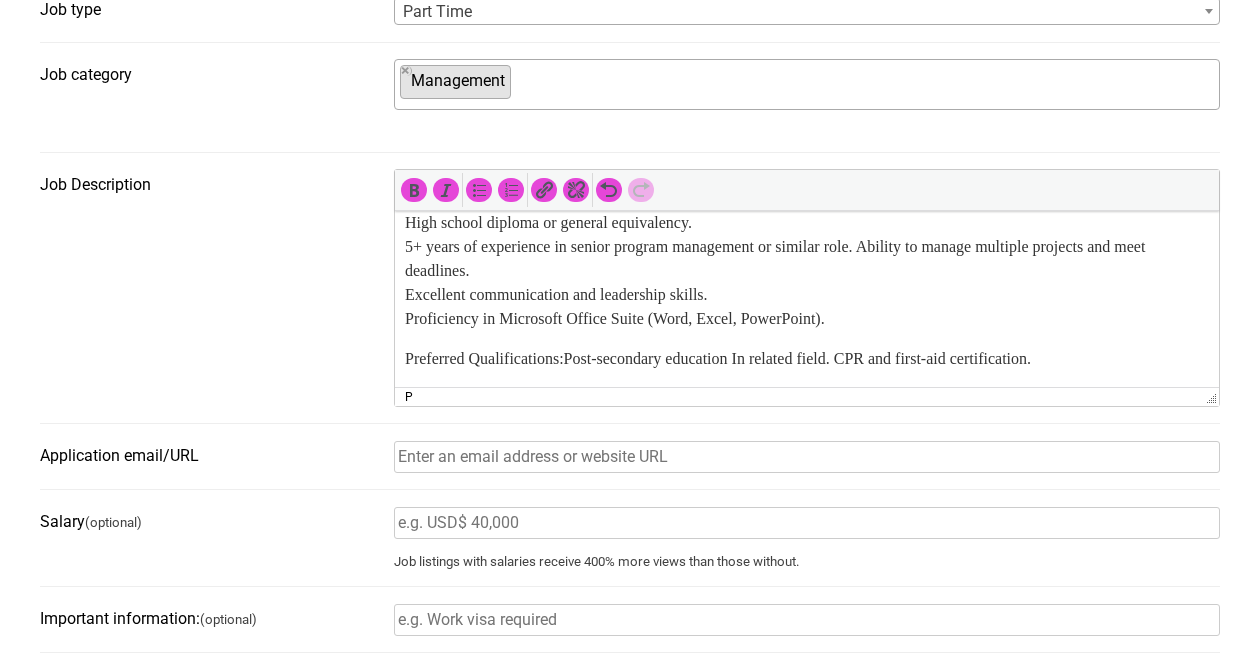 scroll, scrollTop: 744, scrollLeft: 0, axis: vertical 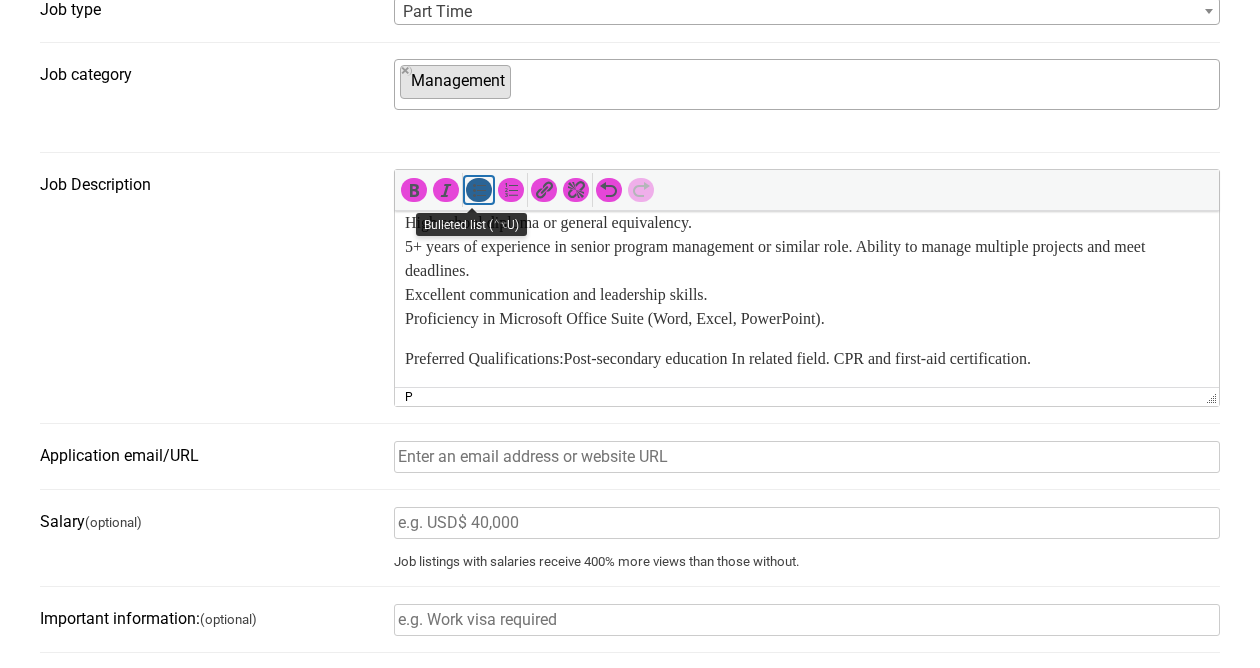 click at bounding box center [479, 190] 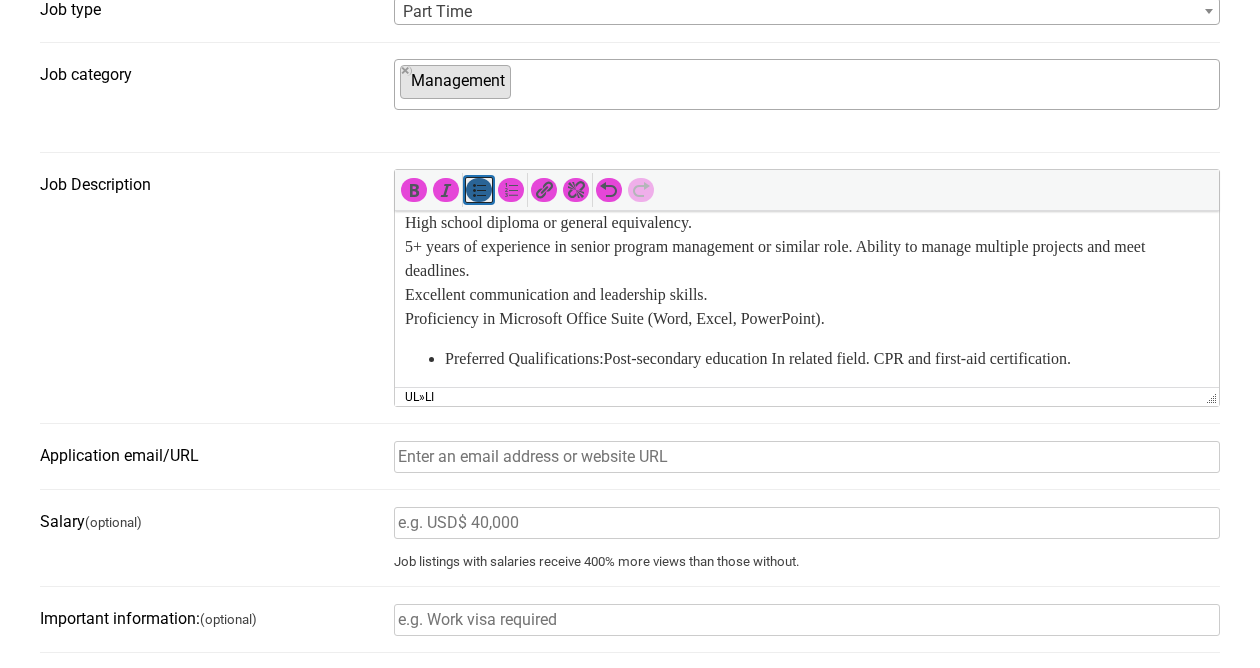 click at bounding box center (479, 190) 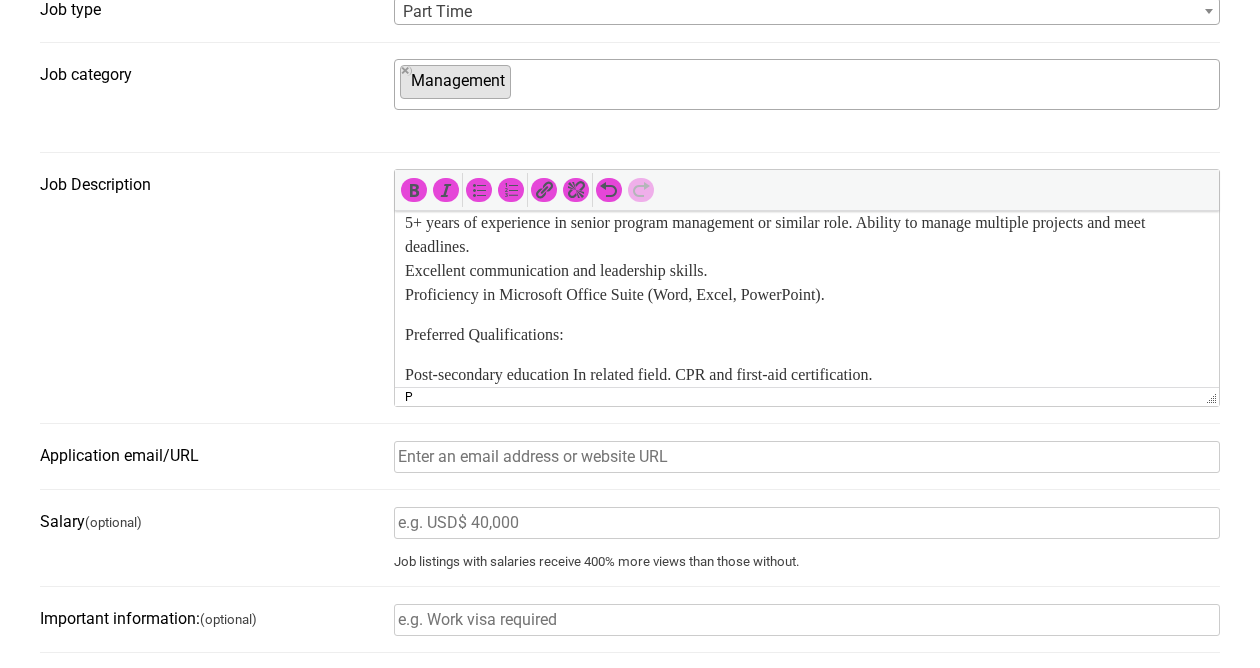 scroll, scrollTop: 784, scrollLeft: 0, axis: vertical 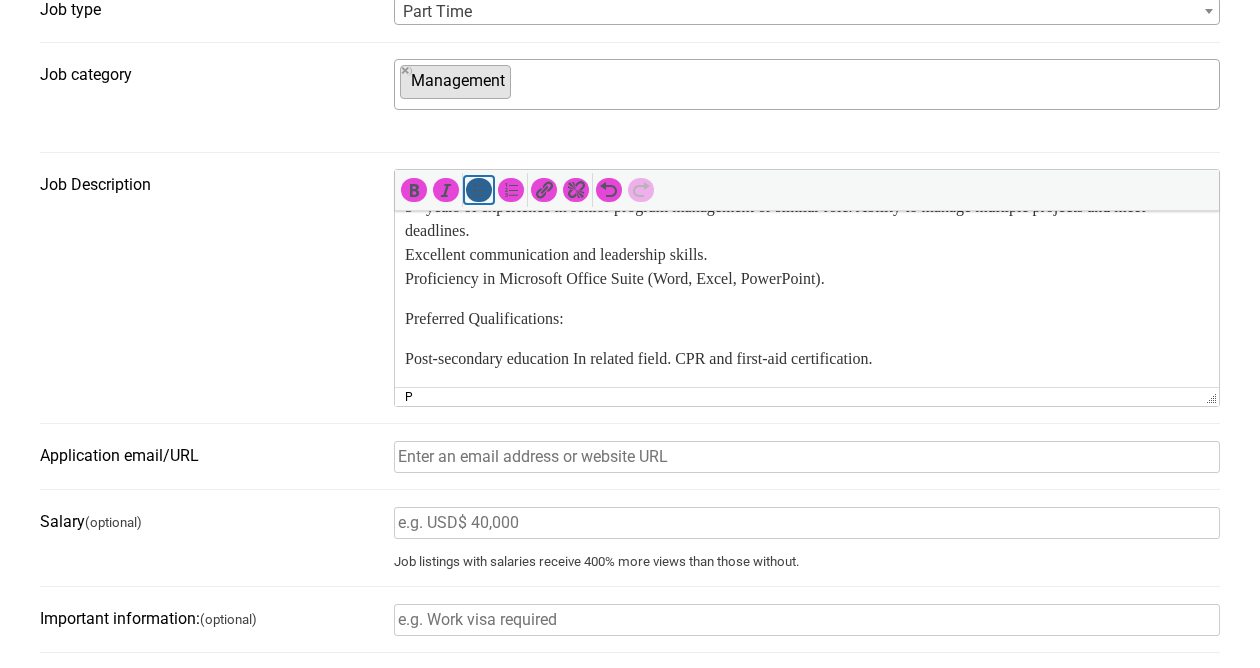 click at bounding box center (479, 190) 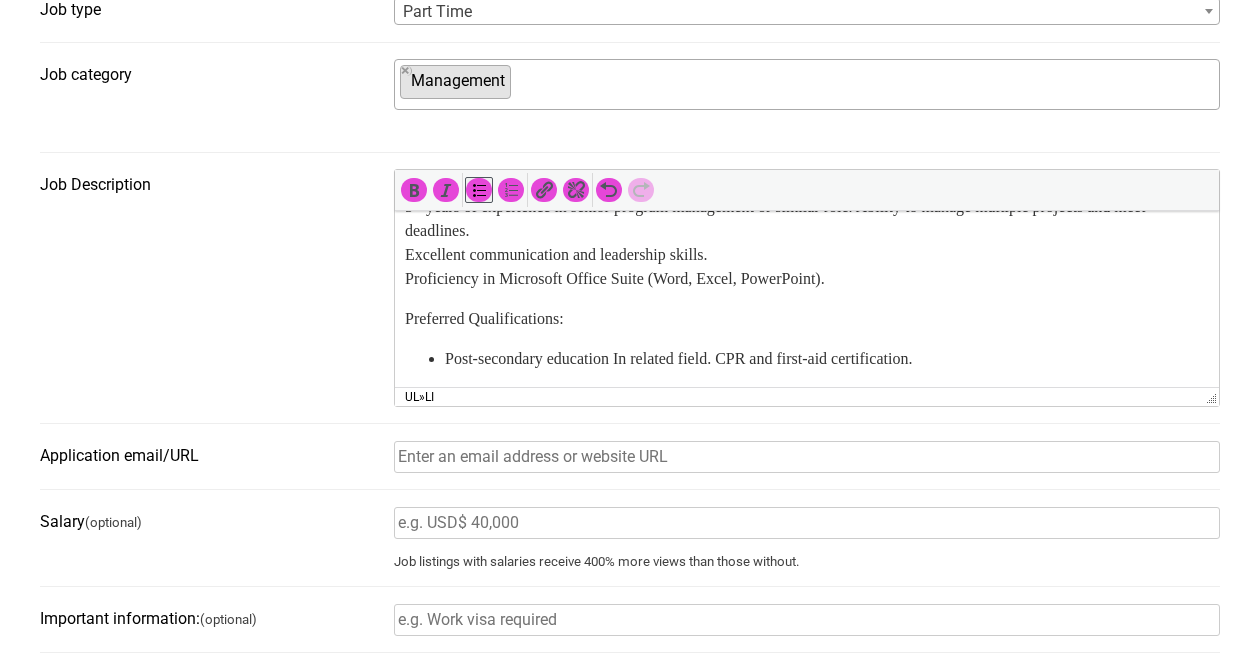 click on "Post-secondary education In related field. CPR and first-aid certification." at bounding box center [827, 359] 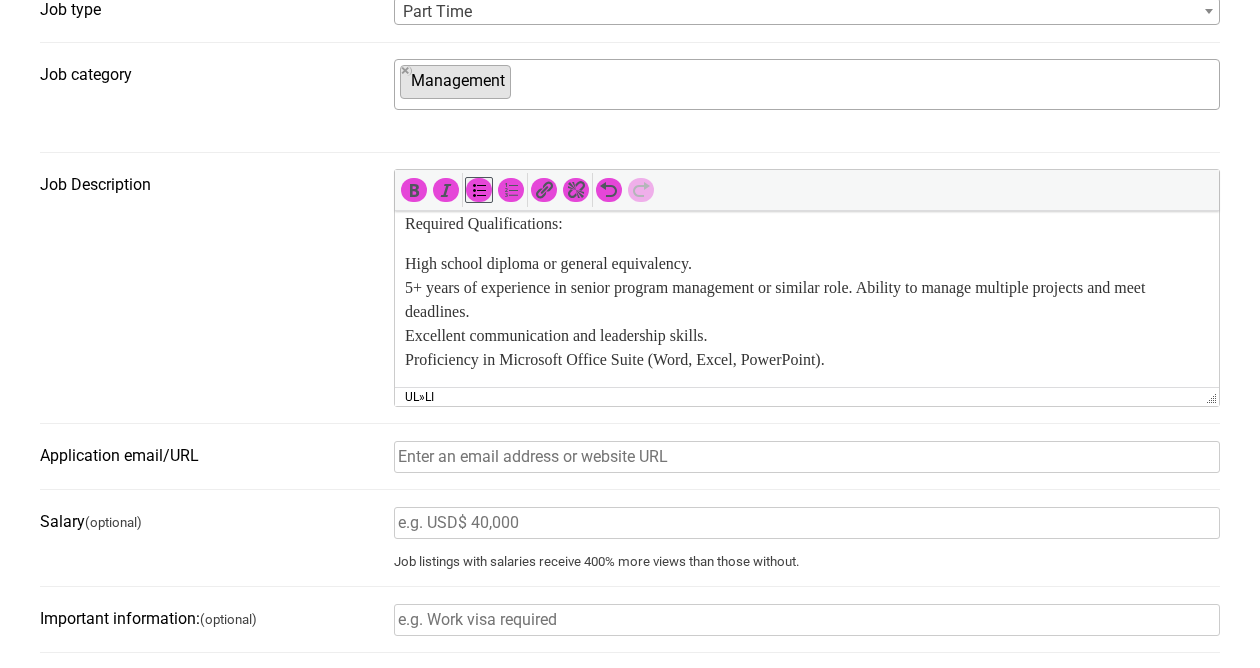 scroll, scrollTop: 665, scrollLeft: 0, axis: vertical 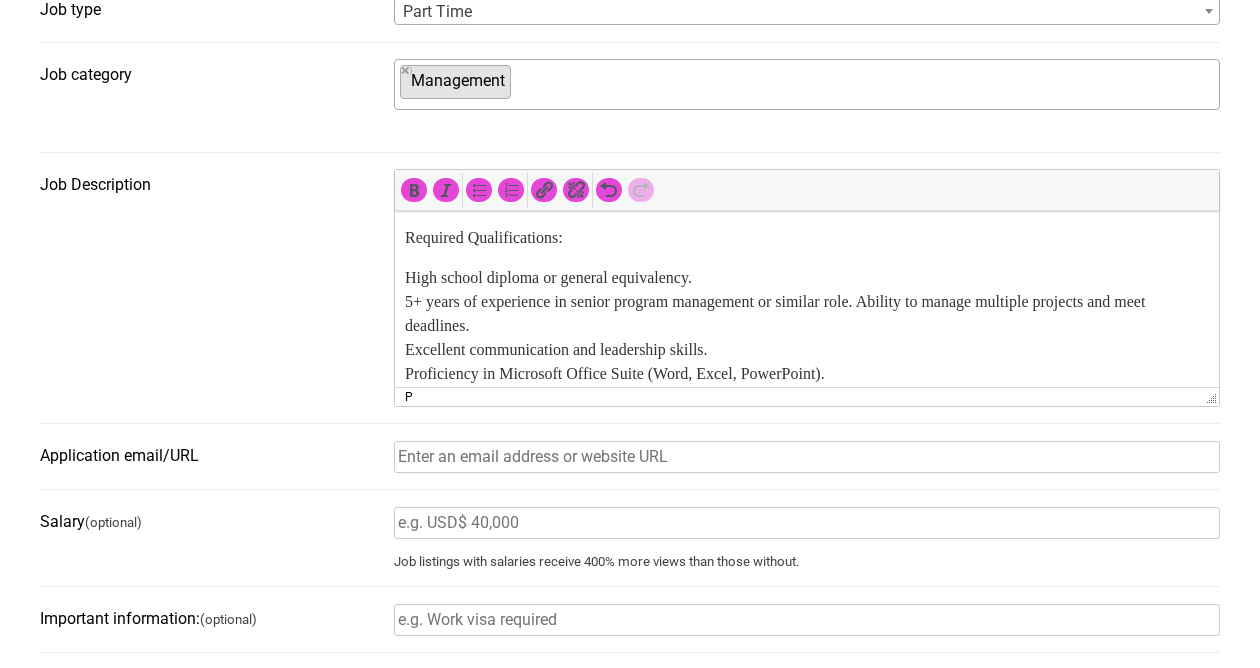 click on "Job Description for Senior Program Manager  Job Title  Senior Program Manager  Reports to  Director of Operations  Location  Memphis, TN  Annual Pay Range  $32,000 - $34,000  Employment Type  Part-Time  Job Summary:  We are looking for an eager and experienced Senior Program Manager for our S.A.G.E (Seniors Aging with Grace and Empowerment) program. The Senior Program Manager is responsible for the planning, development, and implementation of the senior program that support the health, wellness, and social engagement of older adults. This leadership role oversees day-to-day operations, supervises support staff and volunteers, maintains budgetary compliance, and builds strong relationships with community partners and key stakeholders. Key Responsibilities: Design, implement, and evaluate programs that support the physical, emotional, and social well- being of older adults. Oversee the day-to-day program operations, ensuring they run smoothly and effectively. Required Qualifications: Preferred Qualifications:" at bounding box center [807, 26] 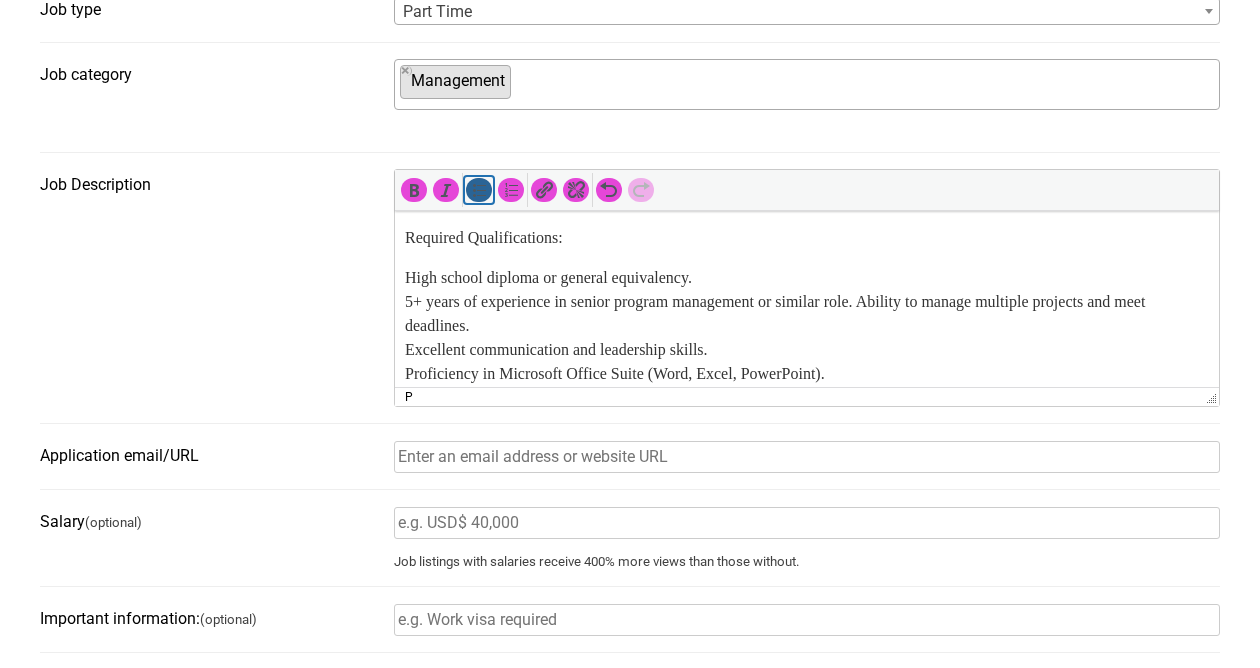 click at bounding box center (479, 190) 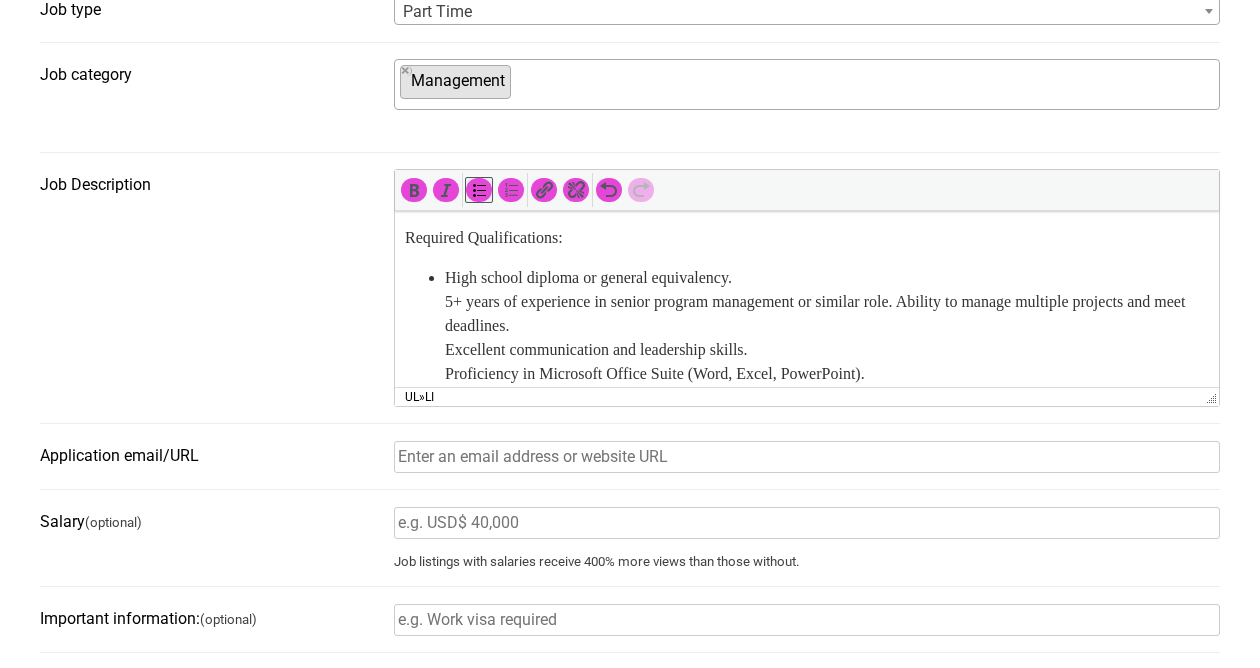 click on "High school diploma or general equivalency. 5+ years of experience in senior program management or similar role. Ability to manage multiple projects and meet deadlines. Excellent communication and leadership skills. Proficiency in Microsoft Office Suite (Word, Excel, PowerPoint)." at bounding box center [807, 326] 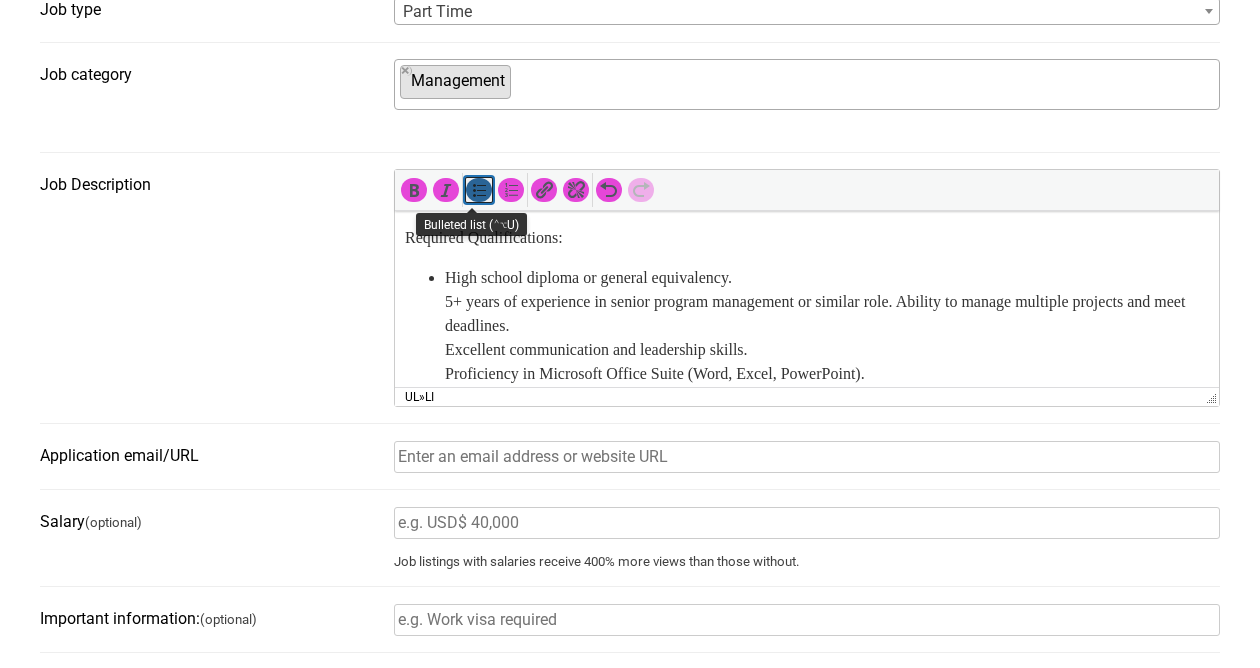 click at bounding box center (479, 190) 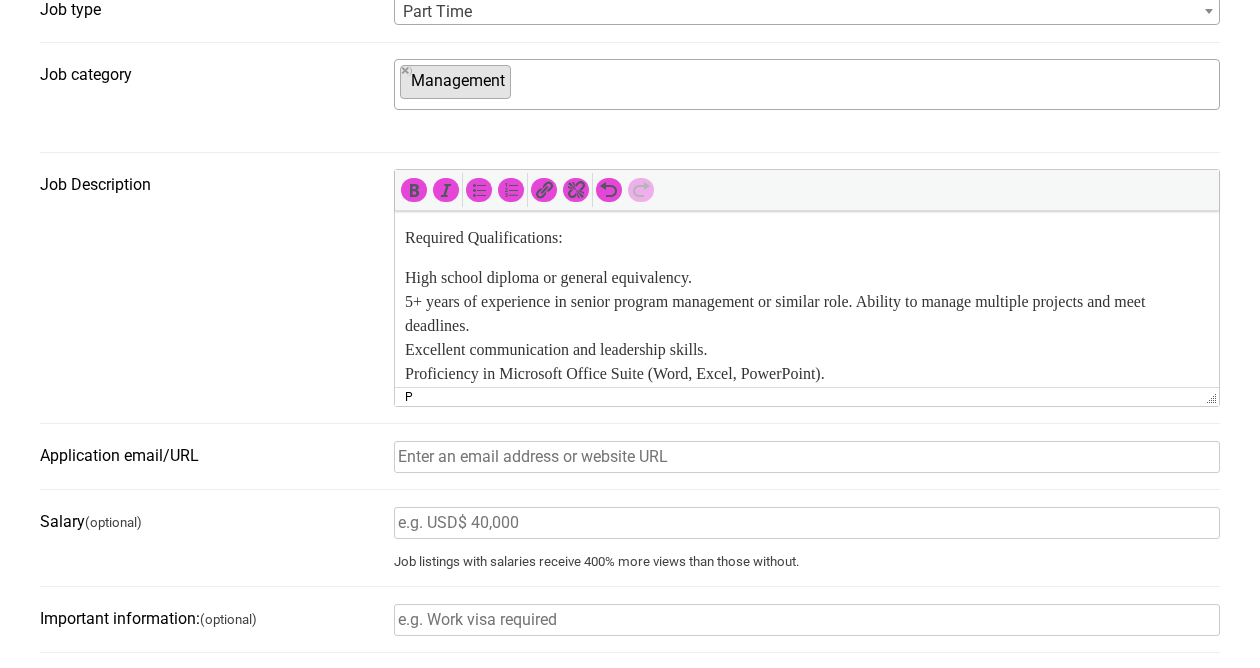 click on "High school diploma or general equivalency. 5+ years of experience in senior program management or similar role. Ability to manage multiple projects and meet deadlines. Excellent communication and leadership skills. Proficiency in Microsoft Office Suite (Word, Excel, PowerPoint)." at bounding box center (807, 326) 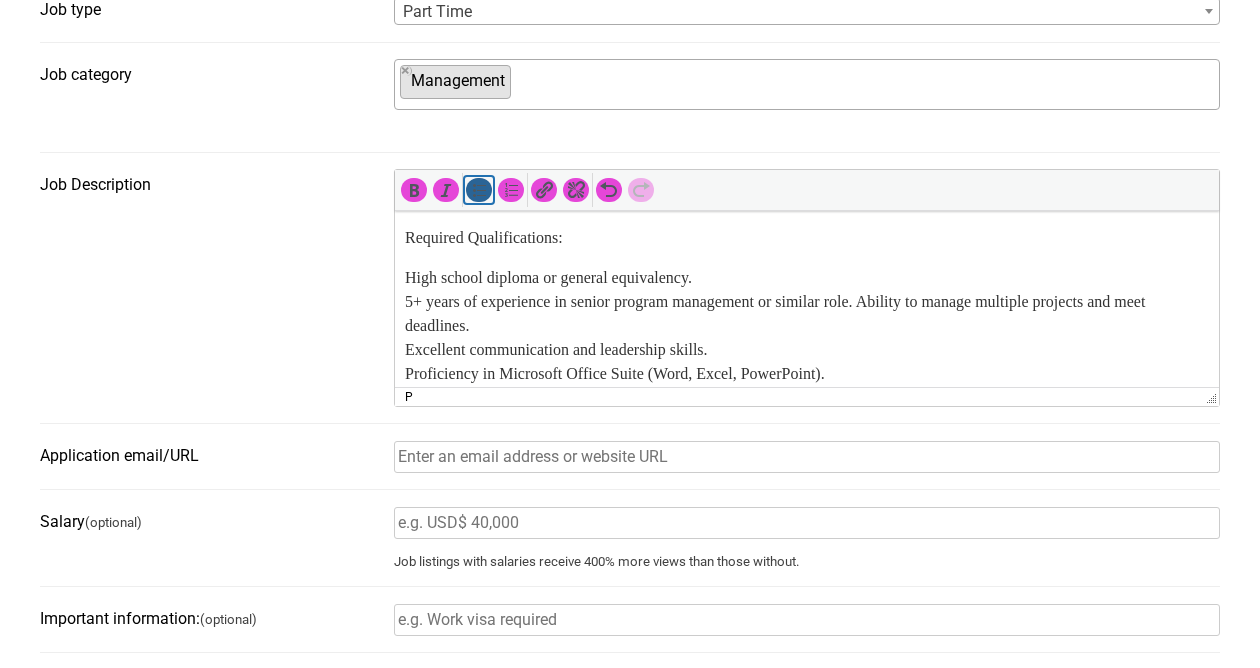 click at bounding box center [479, 190] 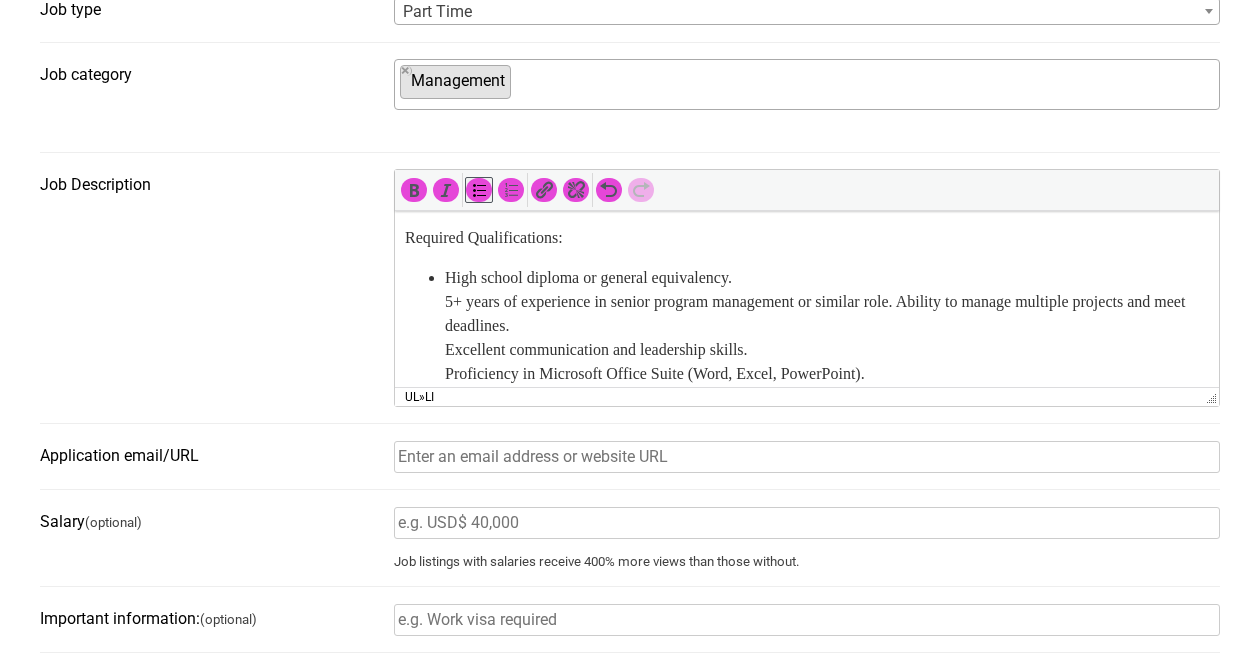 click on "High school diploma or general equivalency. 5+ years of experience in senior program management or similar role. Ability to manage multiple projects and meet deadlines. Excellent communication and leadership skills. Proficiency in Microsoft Office Suite (Word, Excel, PowerPoint)." at bounding box center (827, 326) 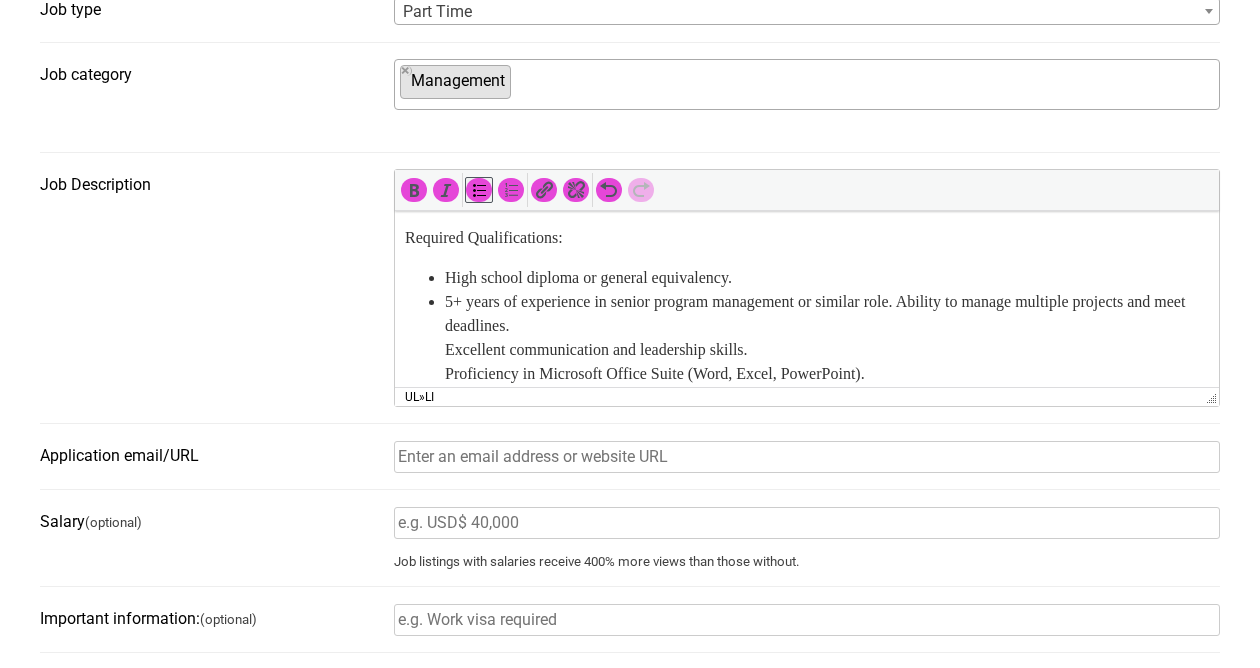 click on "High school diploma or general equivalency. 5+ years of experience in senior program management or similar role. Ability to manage multiple projects and meet deadlines. Excellent communication and leadership skills. Proficiency in Microsoft Office Suite (Word, Excel, PowerPoint)." at bounding box center (807, 326) 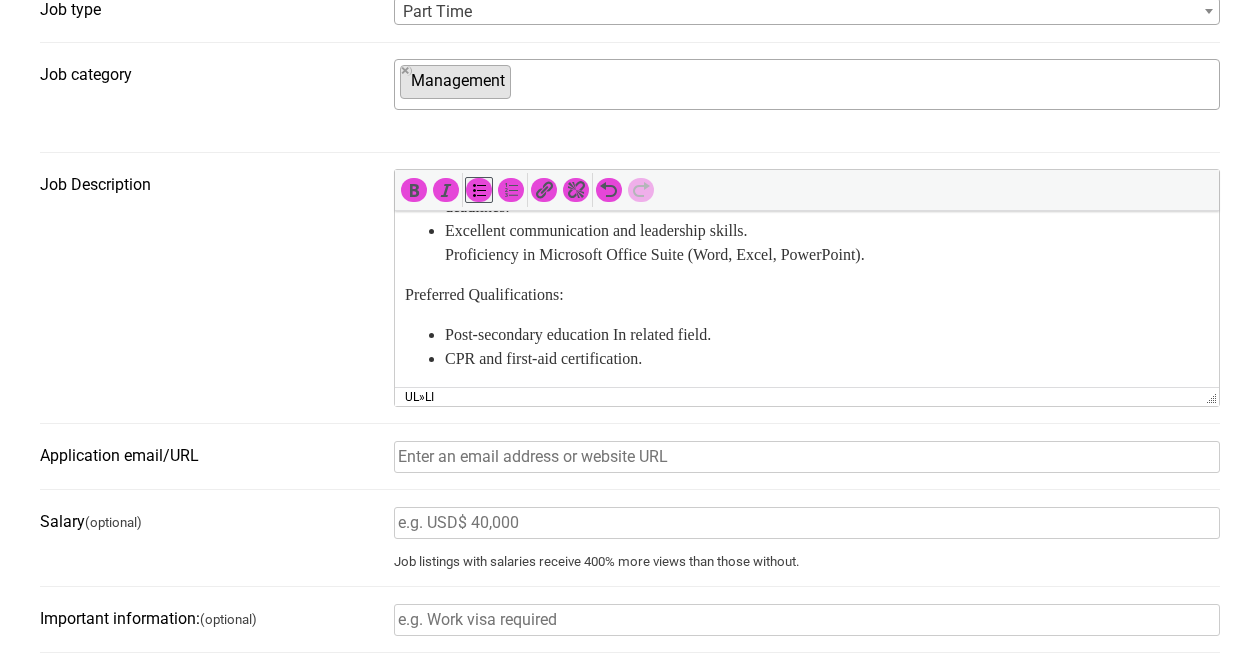 scroll, scrollTop: 795, scrollLeft: 0, axis: vertical 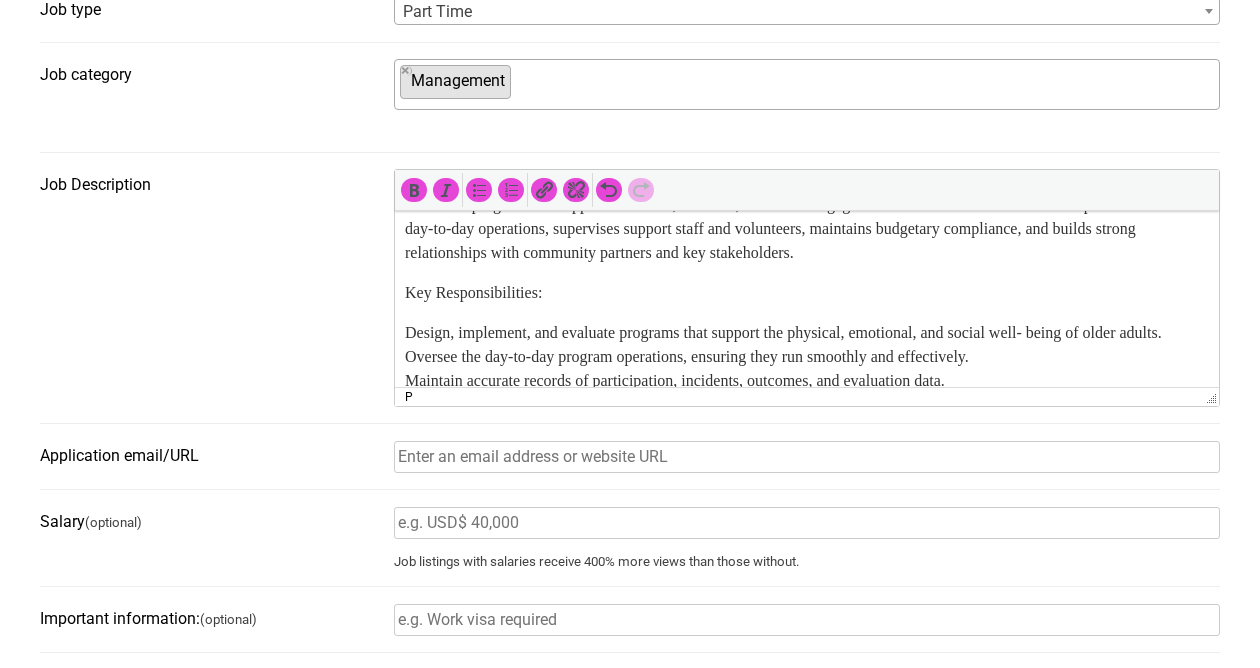 click on "Design, implement, and evaluate programs that support the physical, emotional, and social well- being of older adults. Oversee the day-to-day program operations, ensuring they run smoothly and effectively. Maintain accurate records of participation, incidents, outcomes, and evaluation data." at bounding box center (807, 357) 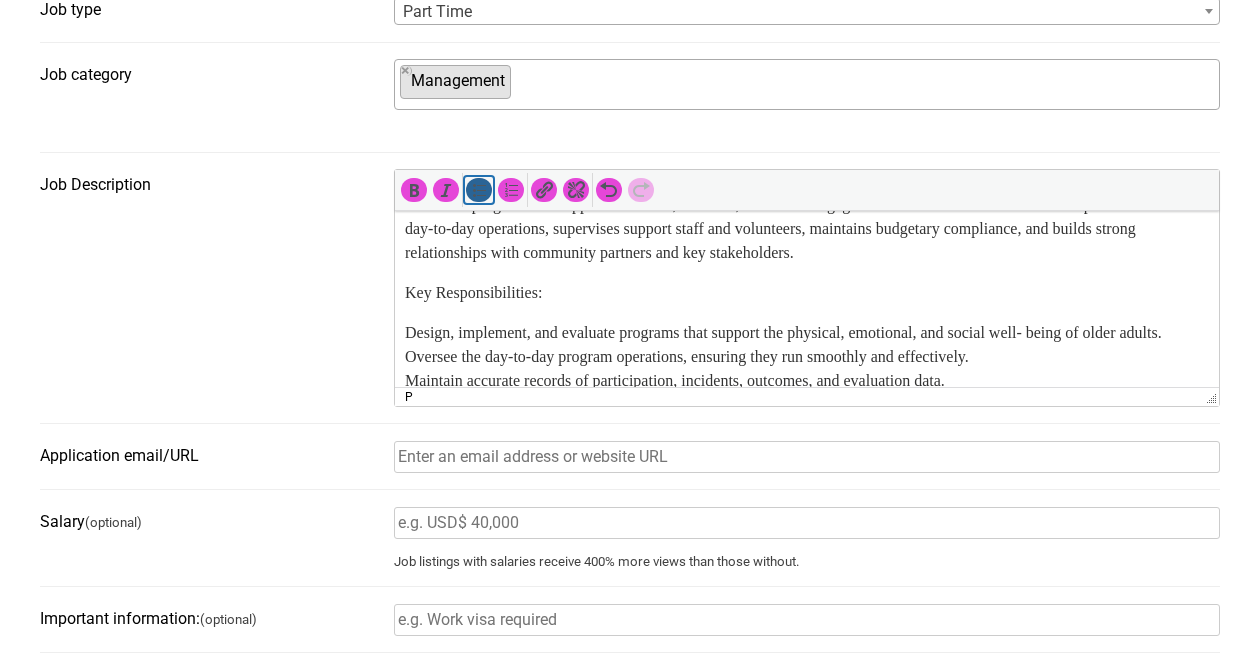 click at bounding box center [479, 190] 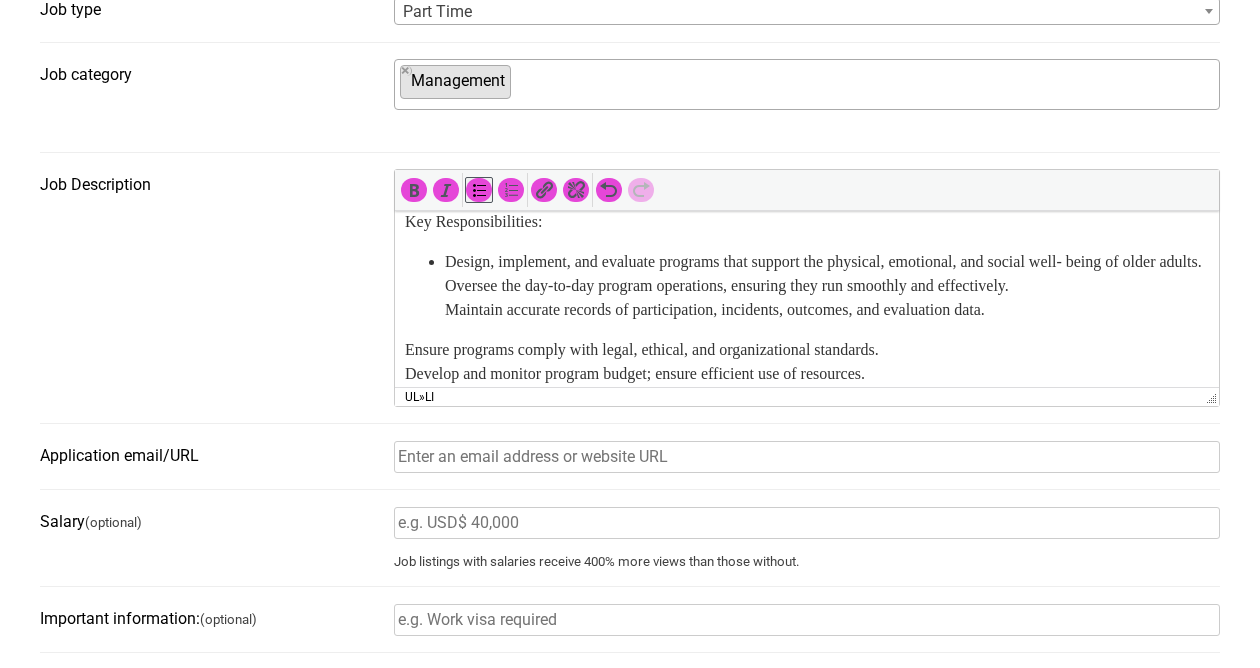 scroll, scrollTop: 452, scrollLeft: 0, axis: vertical 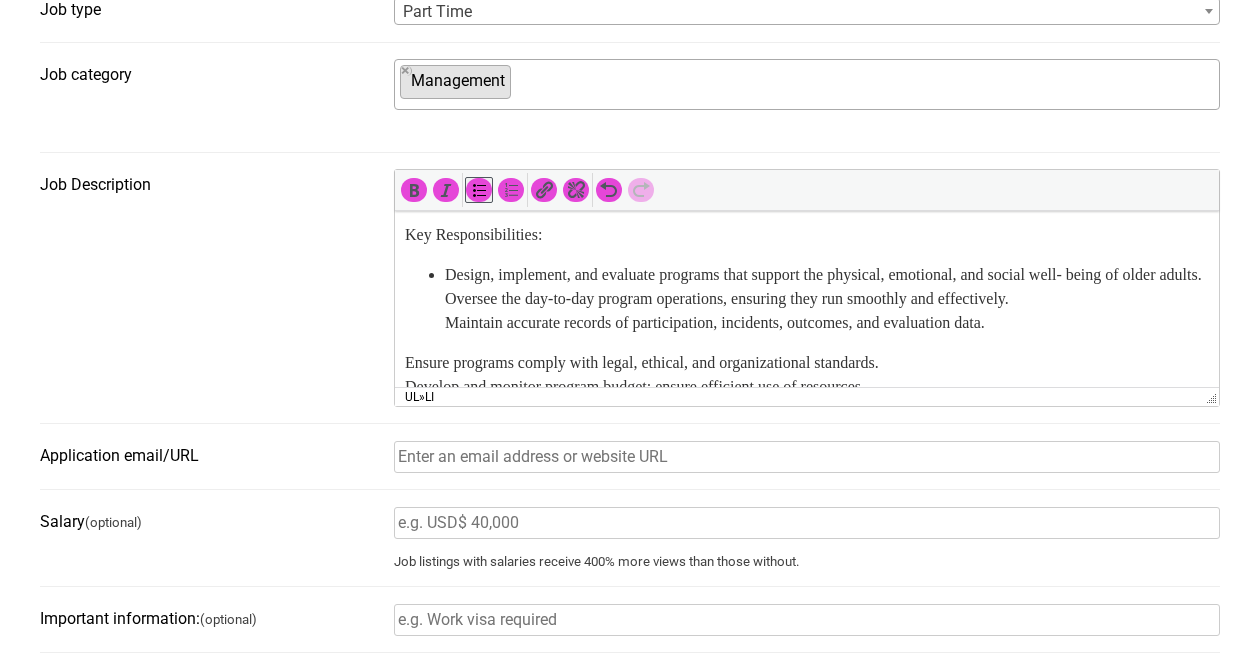 click on "Design, implement, and evaluate programs that support the physical, emotional, and social well- being of older adults. Oversee the day-to-day program operations, ensuring they run smoothly and effectively. Maintain accurate records of participation, incidents, outcomes, and evaluation data." at bounding box center (807, 299) 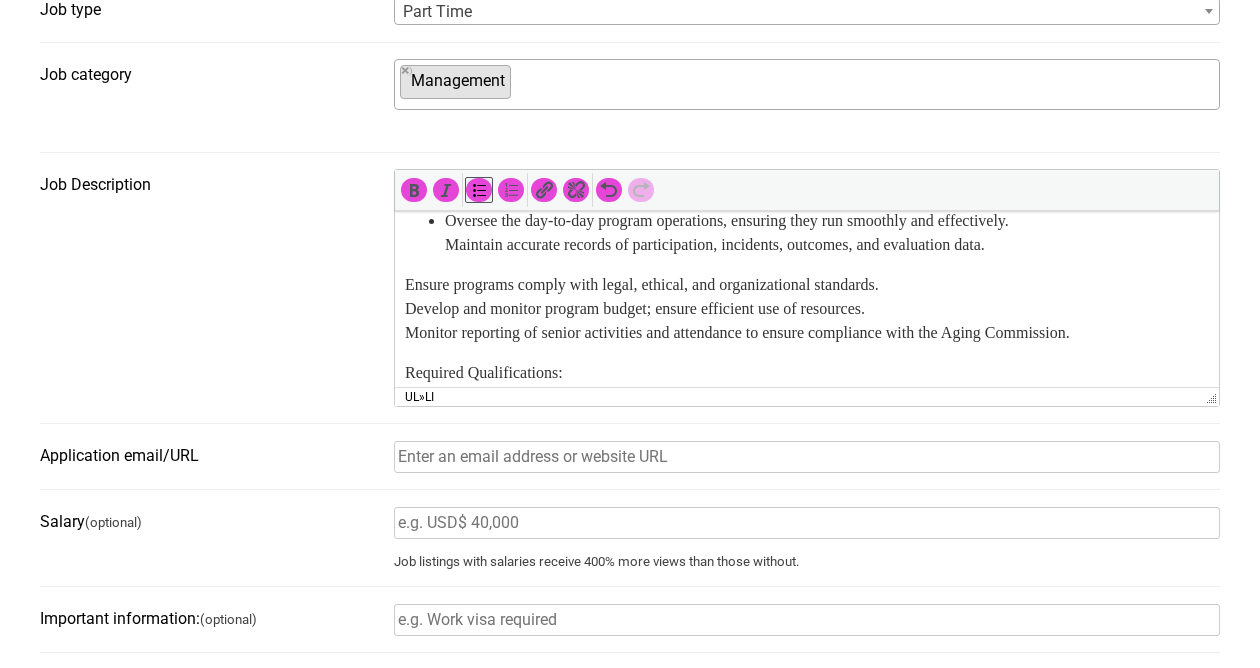 scroll, scrollTop: 541, scrollLeft: 0, axis: vertical 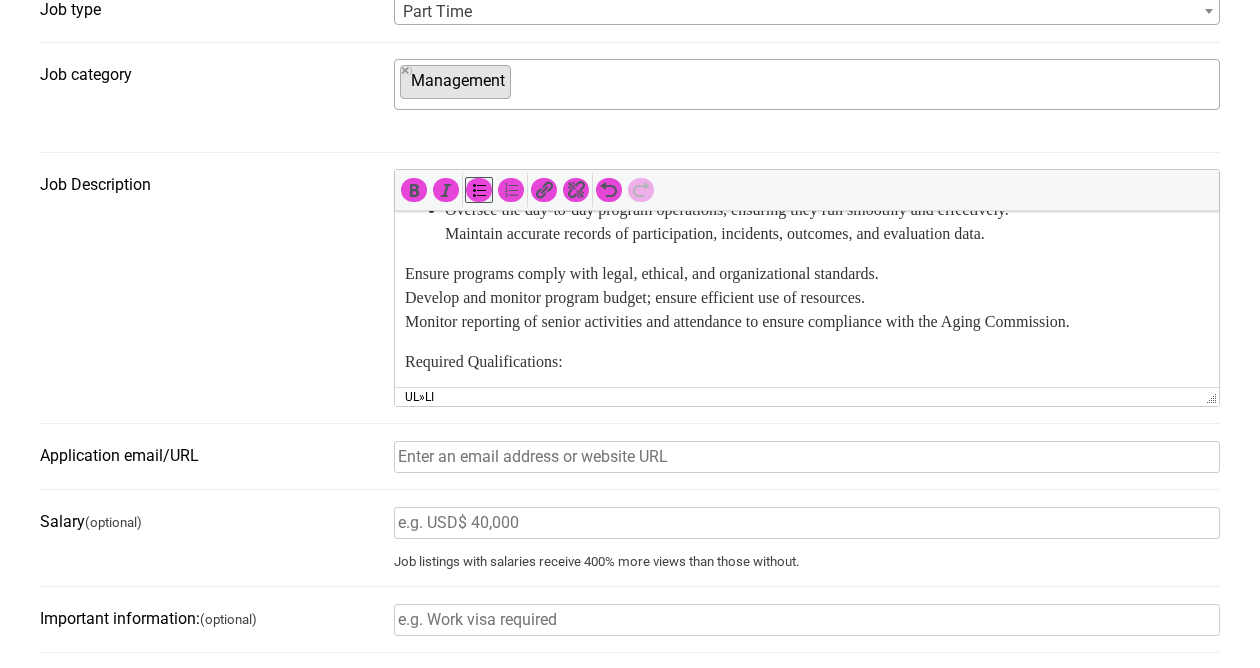 click on "Oversee the day-to-day program operations, ensuring they run smoothly and effectively. Maintain accurate records of participation, incidents, outcomes, and evaluation data." at bounding box center (827, 222) 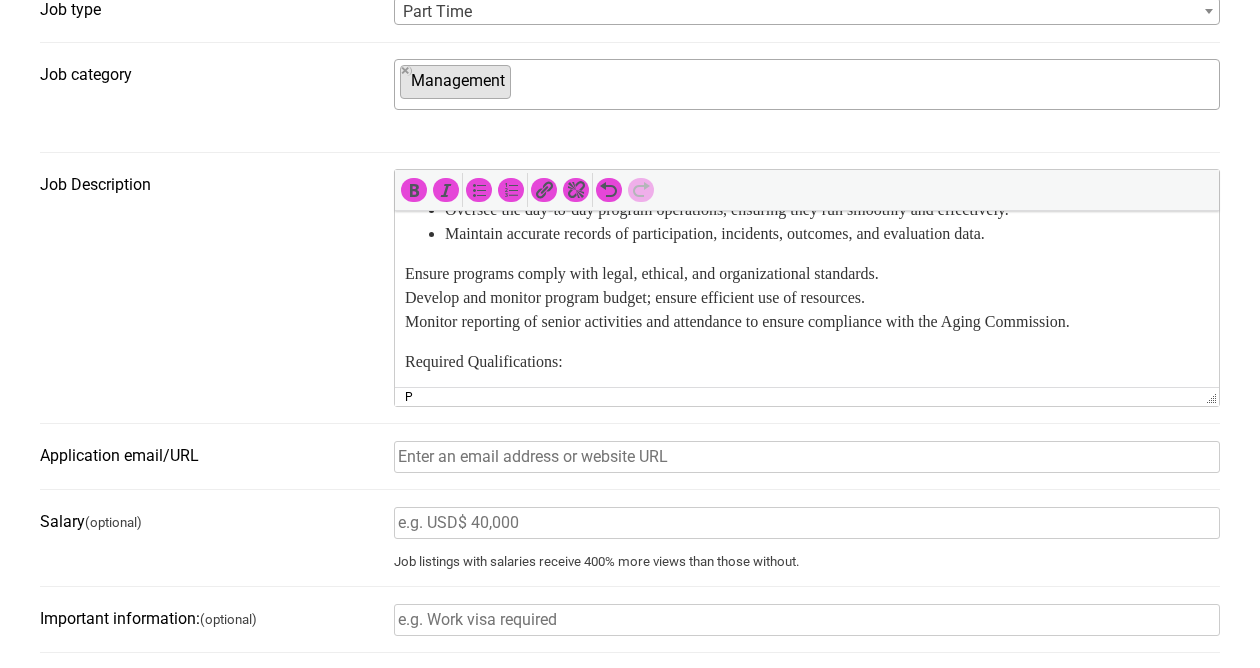 click on "Job Description for Senior Program Manager  Job Title  Senior Program Manager  Reports to  Director of Operations  Location  Memphis, TN  Annual Pay Range  $32,000 - $34,000  Employment Type  Part-Time  Job Summary:  We are looking for an eager and experienced Senior Program Manager for our S.A.G.E (Seniors Aging with Grace and Empowerment) program. The Senior Program Manager is responsible for the planning, development, and implementation of the senior program that support the health, wellness, and social engagement of older adults. This leadership role oversees day-to-day operations, supervises support staff and volunteers, maintains budgetary compliance, and builds strong relationships with community partners and key stakeholders. Key Responsibilities: Design, implement, and evaluate programs that support the physical, emotional, and social well- being of older adults. Oversee the day-to-day program operations, ensuring they run smoothly and effectively. Required Qualifications: Preferred Qualifications:" at bounding box center [807, 150] 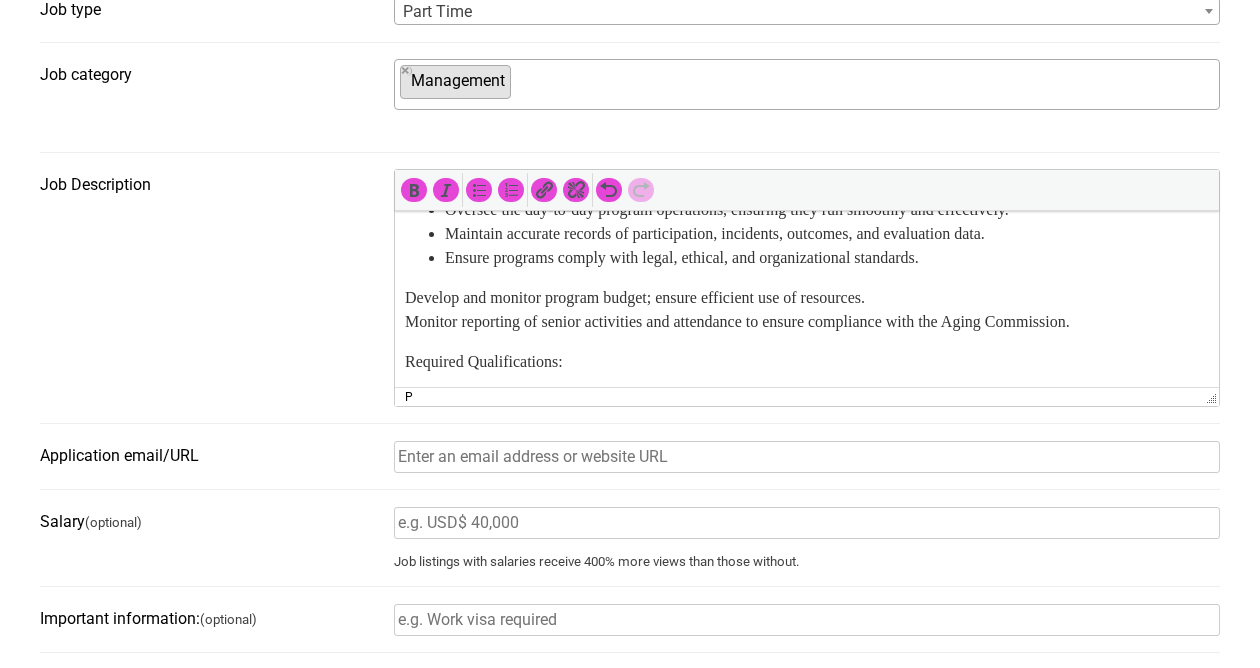 click on "Develop and monitor program budget; ensure efficient use of resources. Monitor reporting of senior activities and attendance to ensure compliance with the Aging Commission." at bounding box center [807, 310] 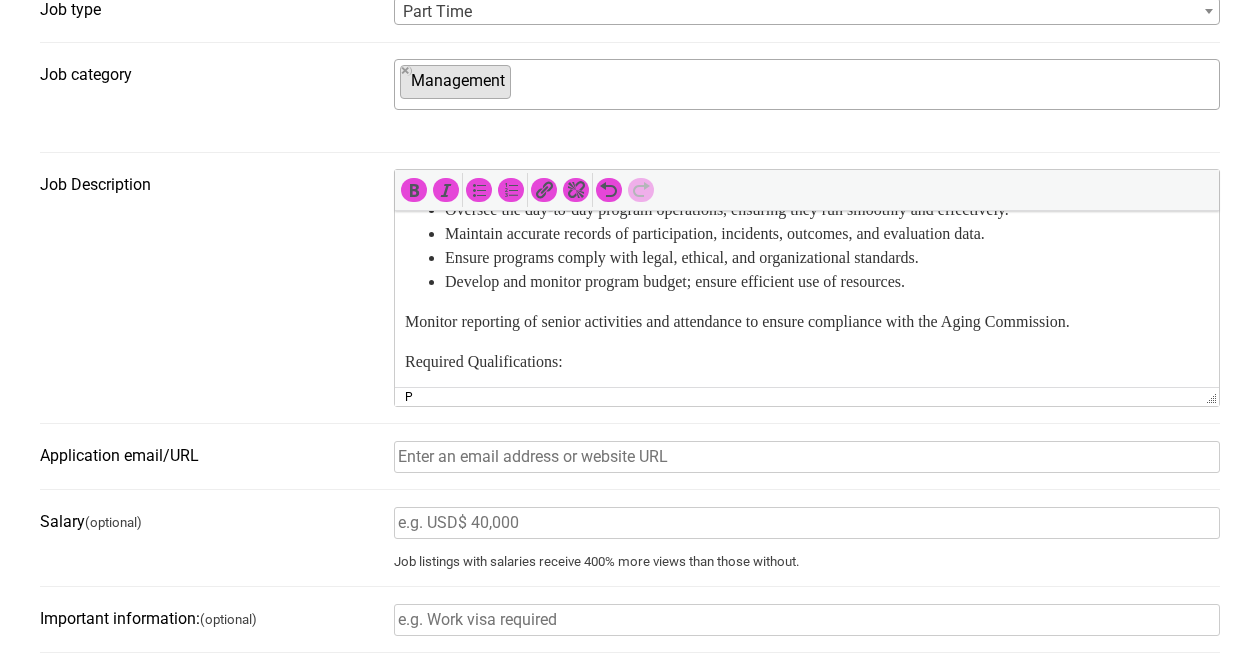 click on "Monitor reporting of senior activities and attendance to ensure compliance with the Aging Commission." at bounding box center (807, 322) 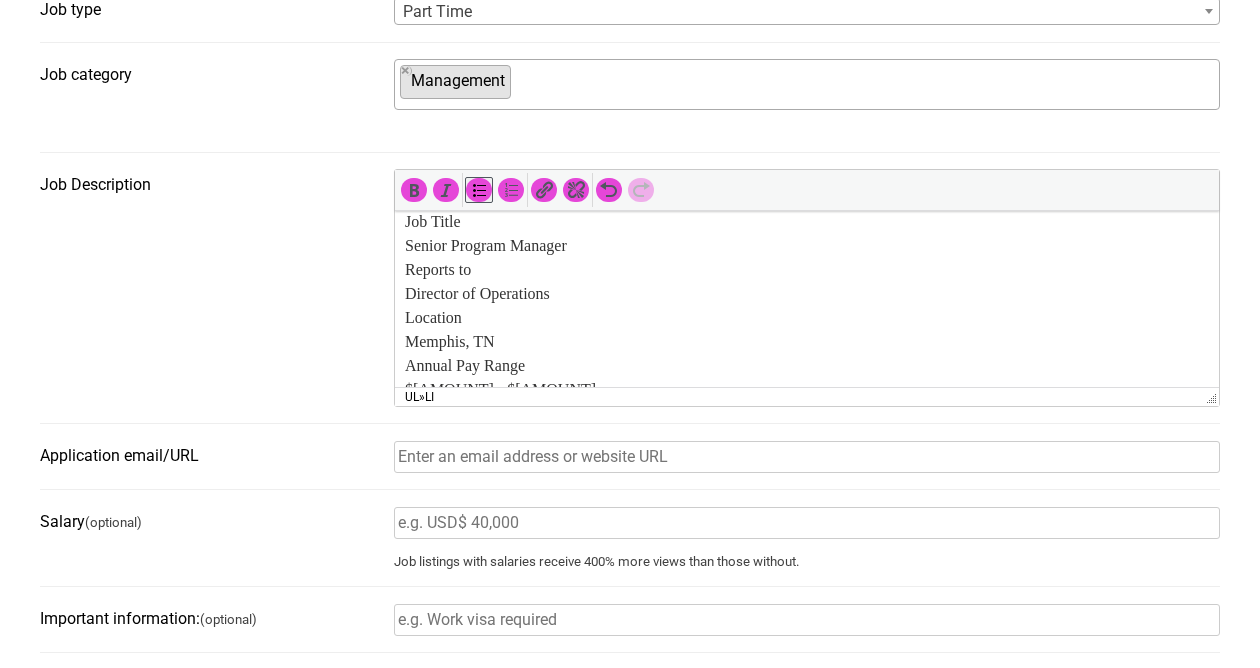 scroll, scrollTop: 0, scrollLeft: 0, axis: both 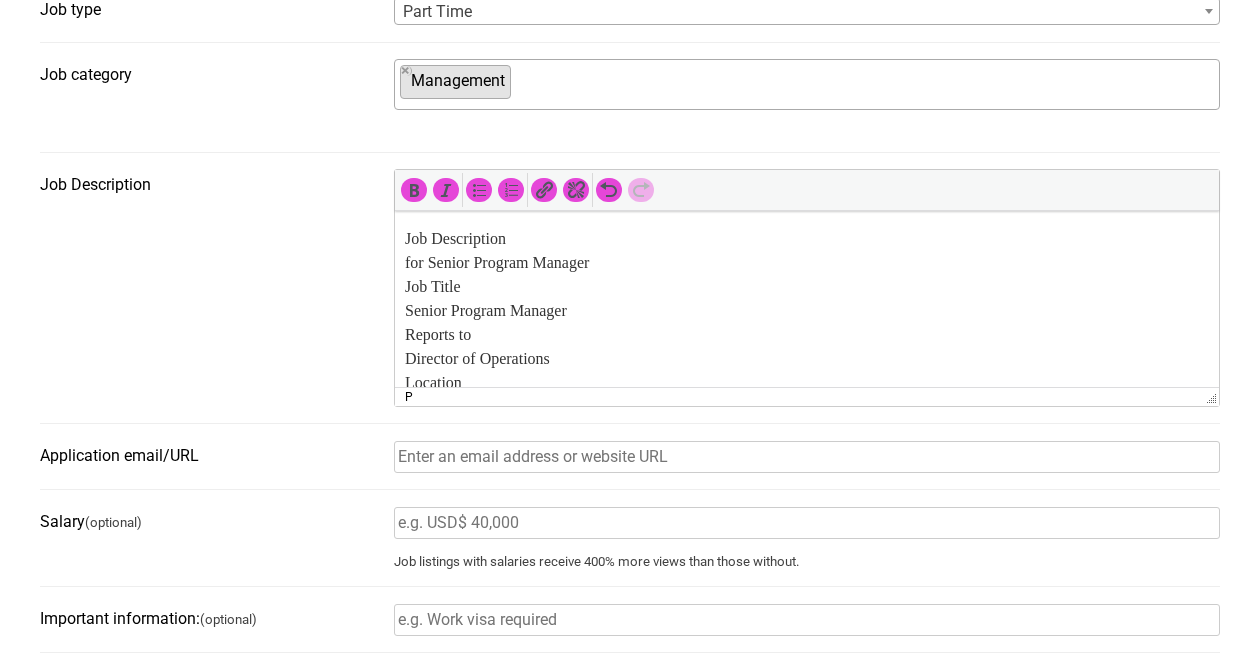 click on "Job Description for Senior Program Manager  Job Title  Senior Program Manager  Reports to  Director of Operations  Location  Memphis, TN  Annual Pay Range  $32,000 - $34,000  Employment Type  Part-Time  Job Summary:  We are looking for an eager and experienced Senior Program Manager for our S.A.G.E (Seniors Aging with Grace and Empowerment) program. The Senior Program Manager is responsible for the planning, development, and implementation of the senior program that support the health, wellness, and social engagement of older adults. This leadership role oversees day-to-day operations, supervises support staff and volunteers, maintains budgetary compliance, and builds strong relationships with community partners and key stakeholders. Key Responsibilities: Design, implement, and evaluate programs that support the physical, emotional, and social well- being of older adults. Oversee the day-to-day program operations, ensuring they run smoothly and effectively. Required Qualifications: Preferred Qualifications:" at bounding box center [807, 683] 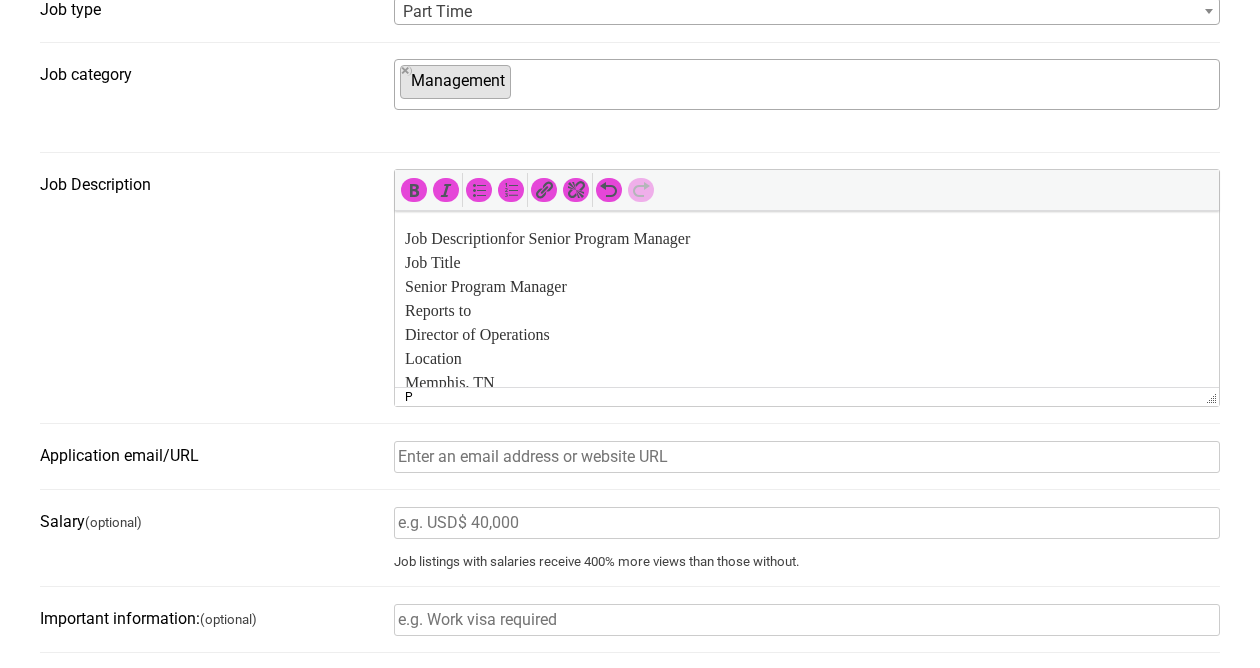 click on "Job Description  for Senior Program Manager  Job Title  Senior Program Manager  Reports to  Director of Operations  Location  Memphis, TN  Annual Pay Range  $32,000 - $34,000  Employment Type  Part-Time  Job Summary:  We are looking for an eager and experienced Senior Program Manager for our S.A.G.E (Seniors Aging with Grace and Empowerment) program. The Senior Program Manager is responsible for the planning, development, and implementation of the senior program that support the health, wellness, and social engagement of older adults. This leadership role oversees day-to-day operations, supervises support staff and volunteers, maintains budgetary compliance, and builds strong relationships with community partners and key stakeholders." at bounding box center (807, 431) 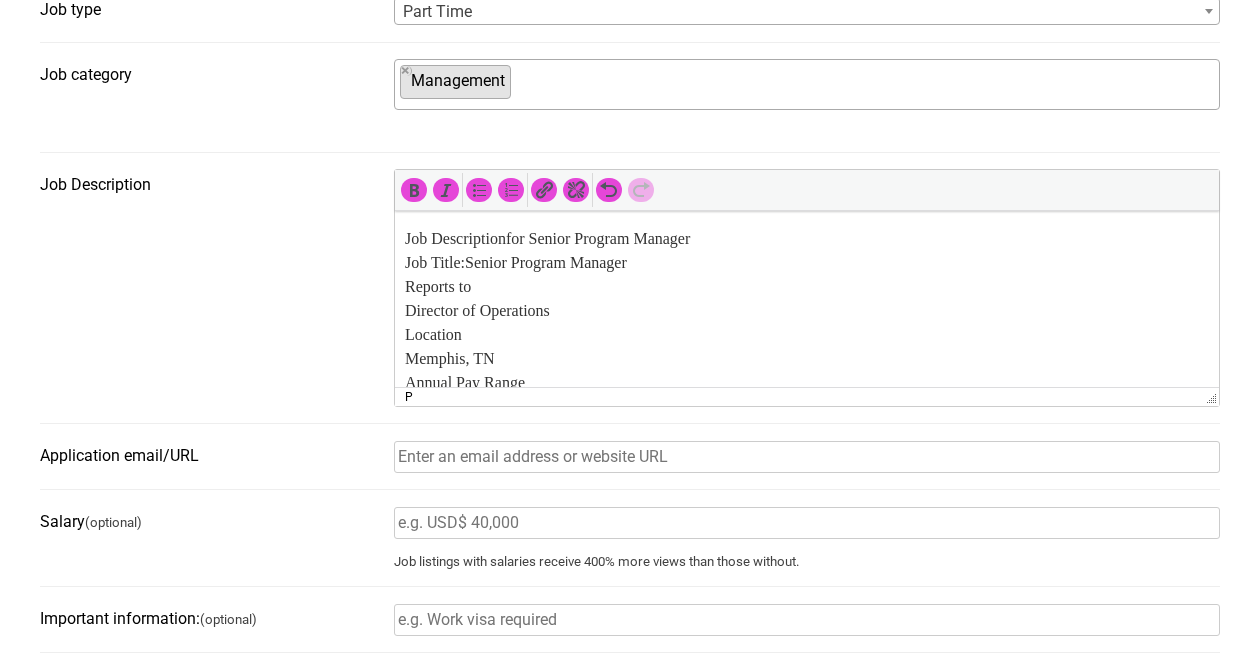 click on "Job Description  for Senior Program Manager  Job Title:  Senior Program Manager  Reports to  Director of Operations  Location  Memphis, TN  Annual Pay Range  $32,000 - $34,000  Employment Type  Part-Time  Job Summary:  We are looking for an eager and experienced Senior Program Manager for our S.A.G.E (Seniors Aging with Grace and Empowerment) program. The Senior Program Manager is responsible for the planning, development, and implementation of the senior program that support the health, wellness, and social engagement of older adults. This leadership role oversees day-to-day operations, supervises support staff and volunteers, maintains budgetary compliance, and builds strong relationships with community partners and key stakeholders." at bounding box center [807, 419] 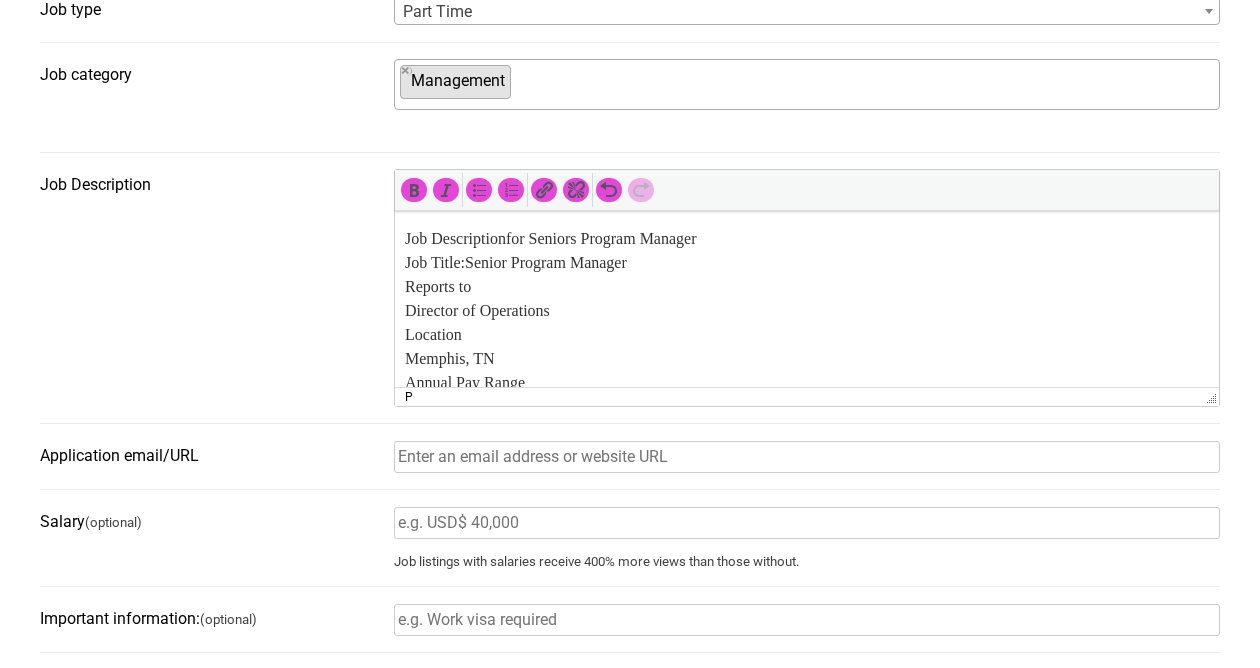 click on "Job Description  for Seniors Program Manager  Job Title:  Senior Program Manager  Reports to  Director of Operations  Location  Memphis, TN  Annual Pay Range  $32,000 - $34,000  Employment Type  Part-Time  Job Summary:  We are looking for an eager and experienced Senior Program Manager for our S.A.G.E (Seniors Aging with Grace and Empowerment) program. The Senior Program Manager is responsible for the planning, development, and implementation of the senior program that support the health, wellness, and social engagement of older adults. This leadership role oversees day-to-day operations, supervises support staff and volunteers, maintains budgetary compliance, and builds strong relationships with community partners and key stakeholders." at bounding box center (807, 419) 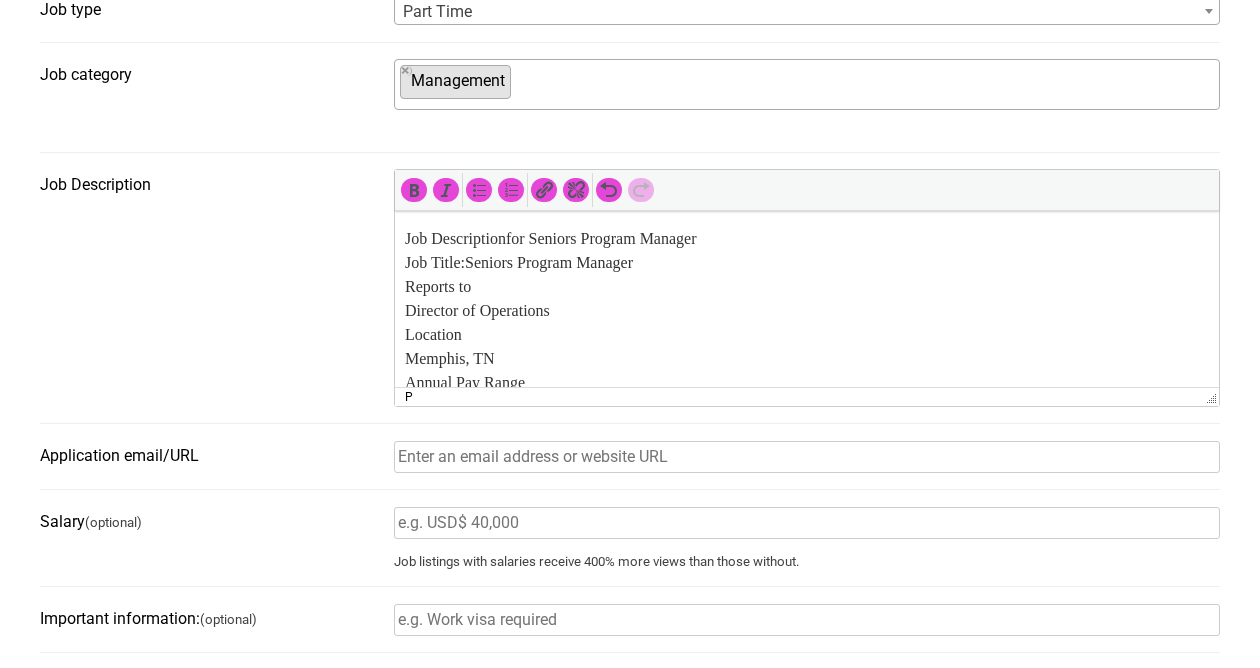 click on "Job Description  for Seniors Program Manager  Job Title:  Seniors Program Manager  Reports to  Director of Operations  Location  Memphis, TN  Annual Pay Range  $32,000 - $34,000  Employment Type  Part-Time  Job Summary:  We are looking for an eager and experienced Senior Program Manager for our S.A.G.E (Seniors Aging with Grace and Empowerment) program. The Senior Program Manager is responsible for the planning, development, and implementation of the senior program that support the health, wellness, and social engagement of older adults. This leadership role oversees day-to-day operations, supervises support staff and volunteers, maintains budgetary compliance, and builds strong relationships with community partners and key stakeholders." at bounding box center (807, 419) 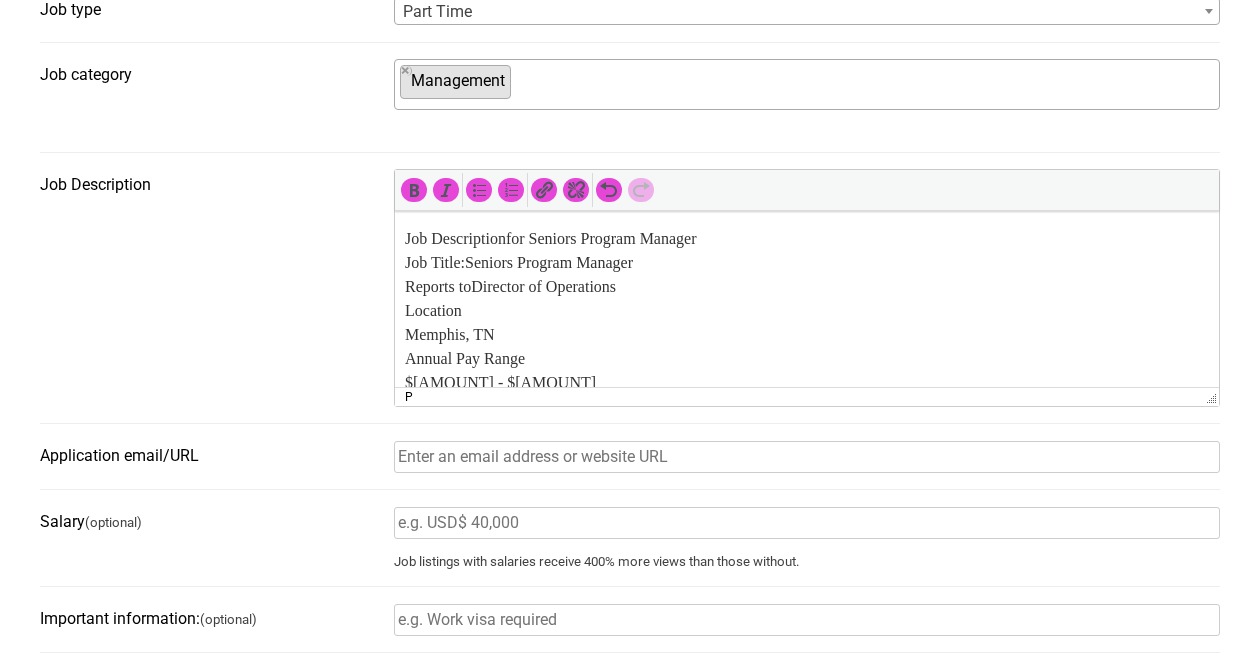 click on "Job Description  for Seniors Program Manager  Job Title:  Seniors Program Manager  Reports to  Director of Operations  Location  Memphis, TN  Annual Pay Range  $32,000 - $34,000  Employment Type  Part-Time  Job Summary:  We are looking for an eager and experienced Senior Program Manager for our S.A.G.E (Seniors Aging with Grace and Empowerment) program. The Senior Program Manager is responsible for the planning, development, and implementation of the senior program that support the health, wellness, and social engagement of older adults. This leadership role oversees day-to-day operations, supervises support staff and volunteers, maintains budgetary compliance, and builds strong relationships with community partners and key stakeholders. Key Responsibilities: Design, implement, and evaluate programs that support the physical, emotional, and social well- being of older adults. Oversee the day-to-day program operations, ensuring they run smoothly and effectively. Required Qualifications:" at bounding box center [807, 647] 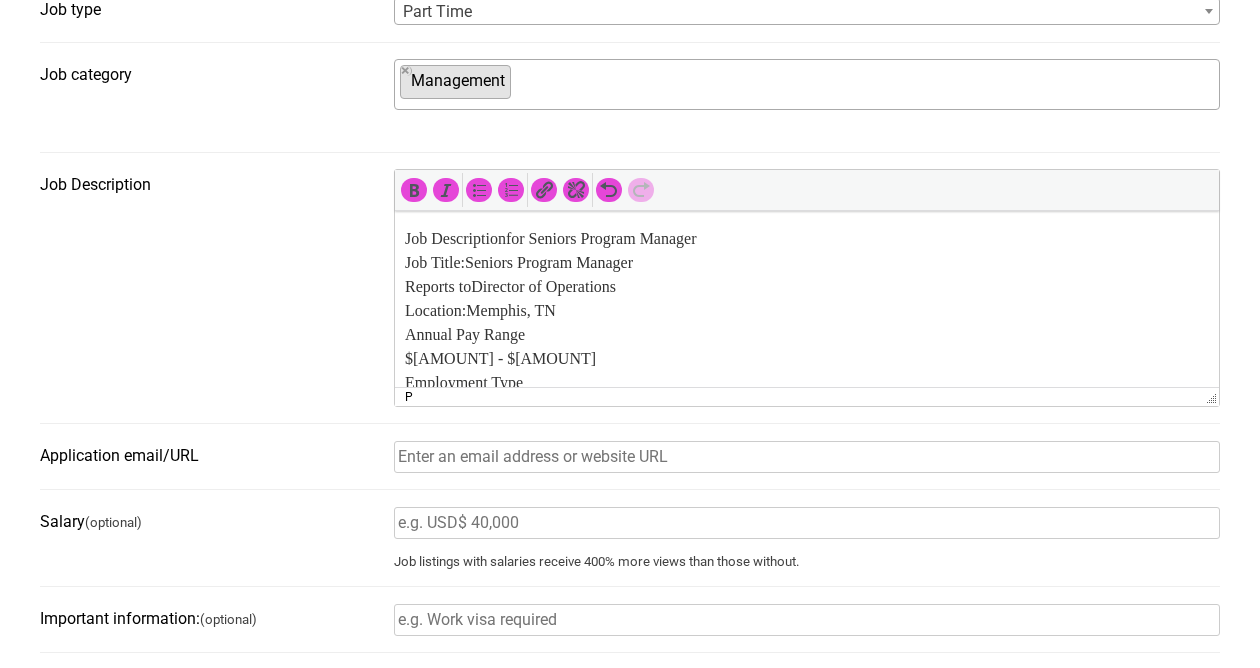 click on "Job Description  for Seniors Program Manager  Job Title:  Seniors Program Manager  Reports to  Director of Operations  Location:  Memphis, TN  Annual Pay Range  $32,000 - $34,000  Employment Type  Part-Time  Job Summary:  We are looking for an eager and experienced Senior Program Manager for our S.A.G.E (Seniors Aging with Grace and Empowerment) program. The Senior Program Manager is responsible for the planning, development, and implementation of the senior program that support the health, wellness, and social engagement of older adults. This leadership role oversees day-to-day operations, supervises support staff and volunteers, maintains budgetary compliance, and builds strong relationships with community partners and key stakeholders." at bounding box center [807, 395] 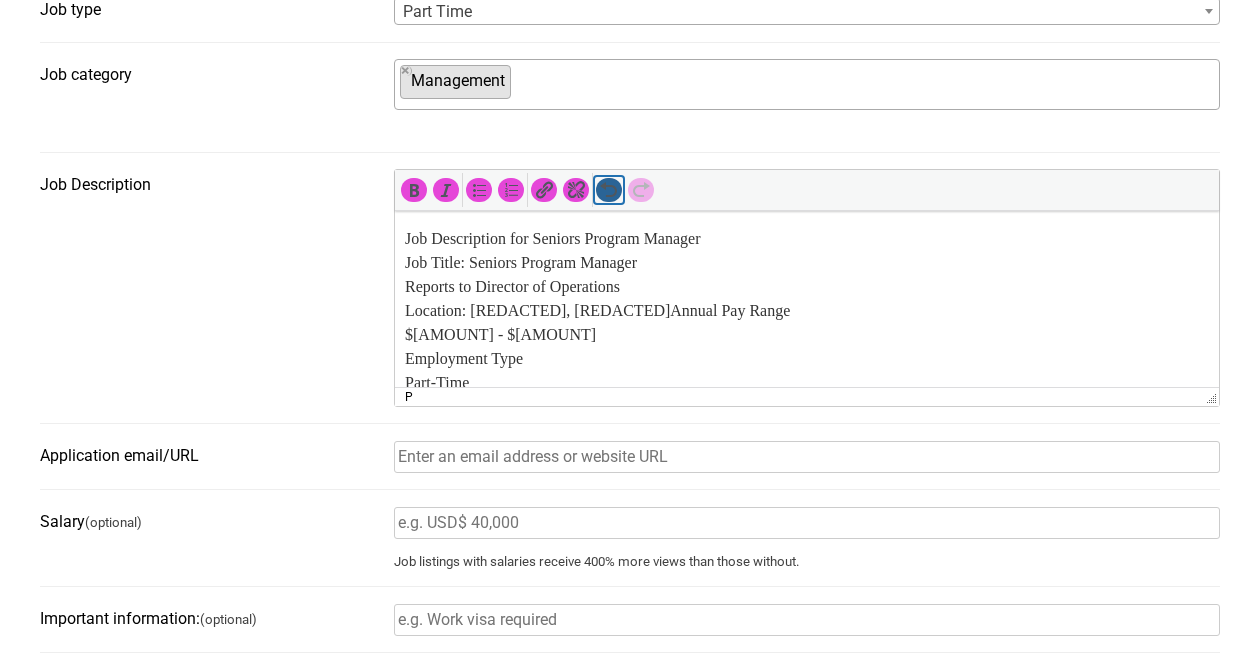 click at bounding box center (609, 190) 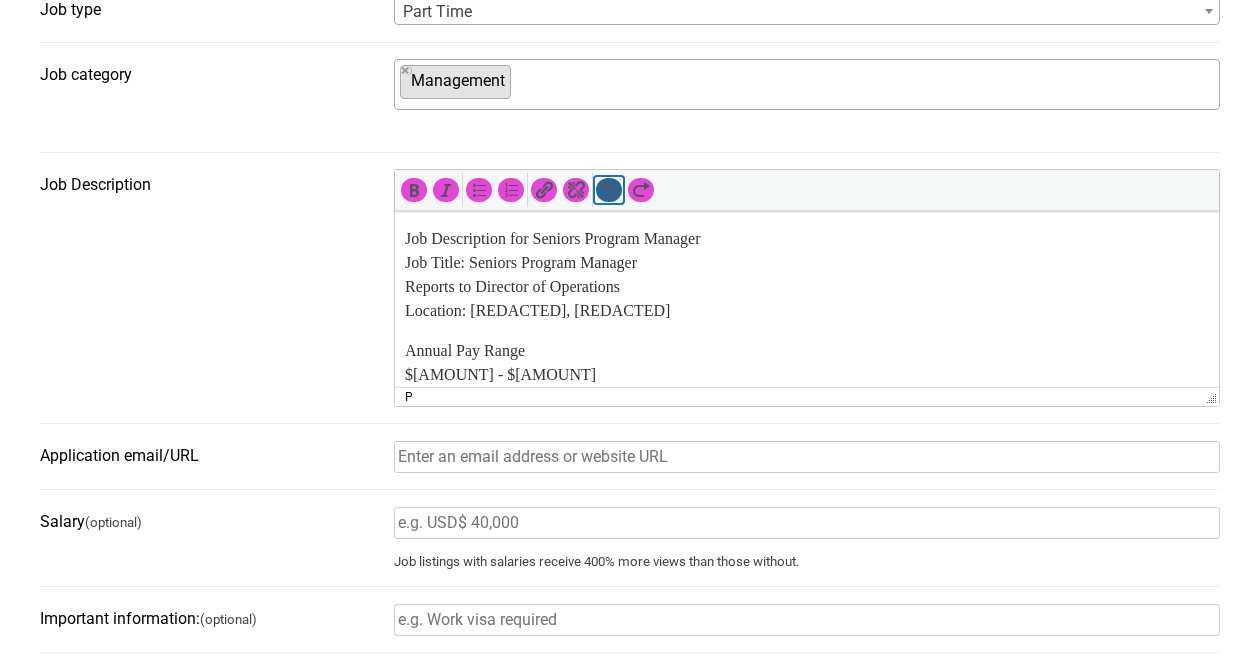 click at bounding box center [609, 190] 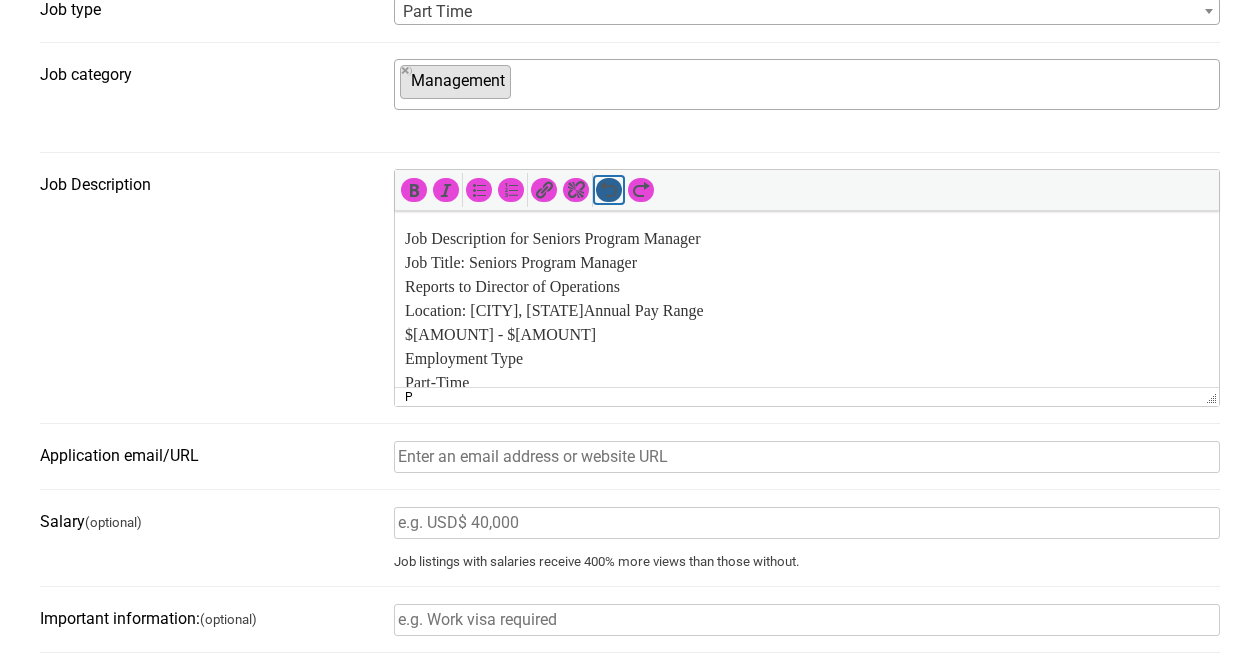 click at bounding box center [609, 190] 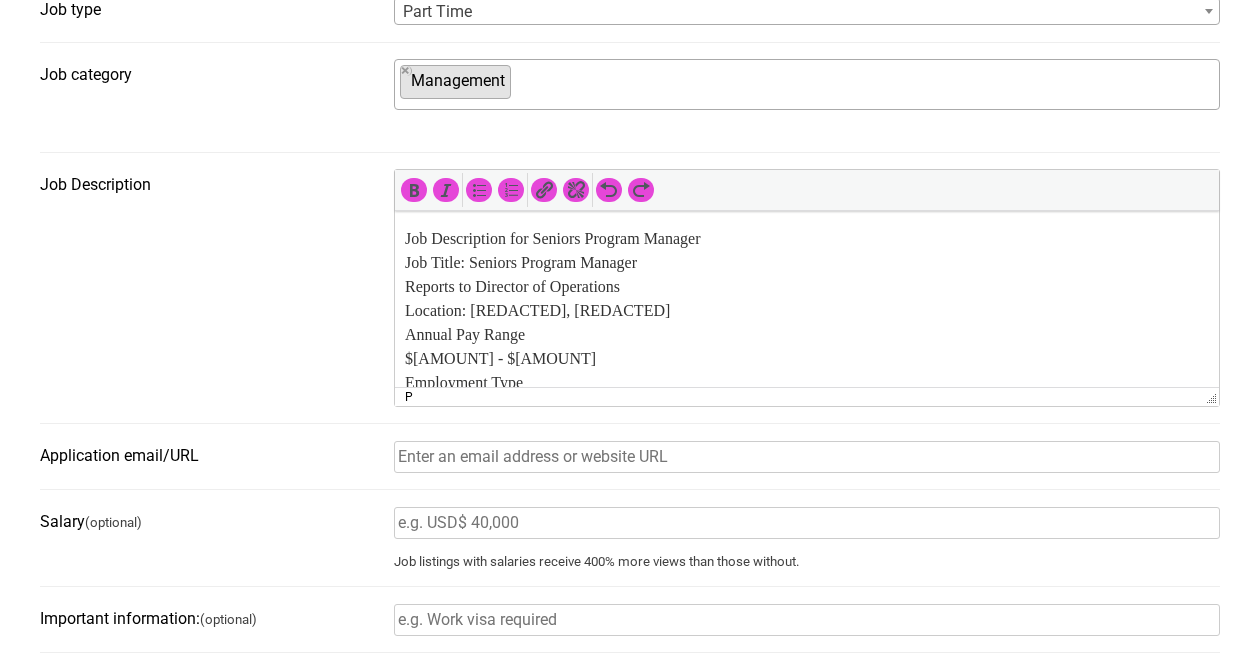 click on "Job Description for Seniors Program Manager  Job Title: Seniors Program Manager  Reports to Director of Operations  Location: Memphis, TN  Annual Pay Range  $32,000 - $34,000  Employment Type  Part-Time  Job Summary:  We are looking for an eager and experienced Senior Program Manager for our S.A.G.E (Seniors Aging with Grace and Empowerment) program. The Senior Program Manager is responsible for the planning, development, and implementation of the senior program that support the health, wellness, and social engagement of older adults. This leadership role oversees day-to-day operations, supervises support staff and volunteers, maintains budgetary compliance, and builds strong relationships with community partners and key stakeholders." at bounding box center [807, 395] 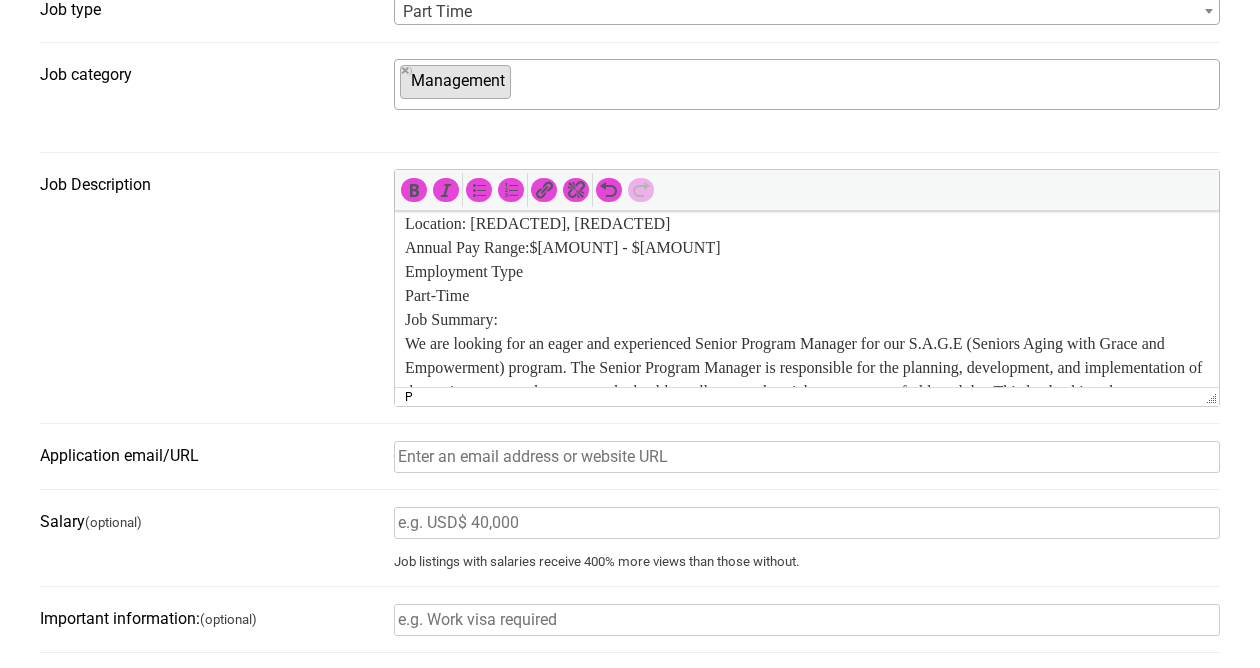 scroll, scrollTop: 96, scrollLeft: 0, axis: vertical 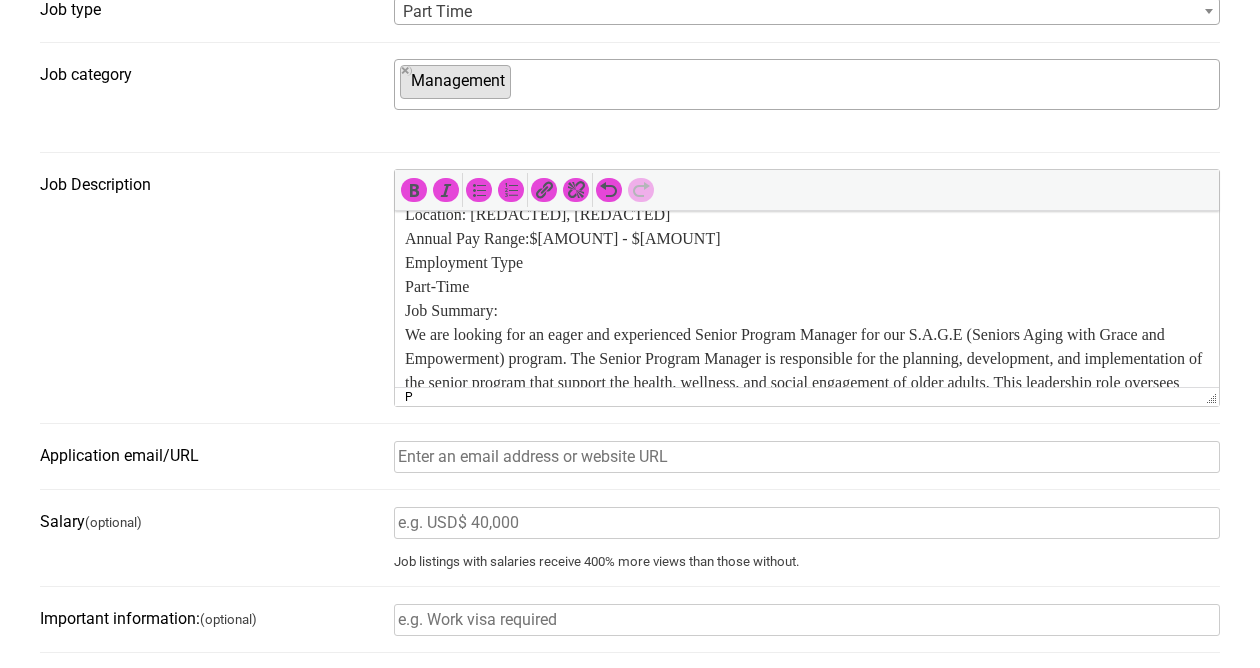 click on "Job Description for Seniors Program Manager  Job Title: Seniors Program Manager  Reports to Director of Operations  Location: Memphis, TN  Annual Pay Range:  $32,000 - $34,000  Employment Type  Part-Time  Job Summary:  We are looking for an eager and experienced Senior Program Manager for our S.A.G.E (Seniors Aging with Grace and Empowerment) program. The Senior Program Manager is responsible for the planning, development, and implementation of the senior program that support the health, wellness, and social engagement of older adults. This leadership role oversees day-to-day operations, supervises support staff and volunteers, maintains budgetary compliance, and builds strong relationships with community partners and key stakeholders." at bounding box center (807, 287) 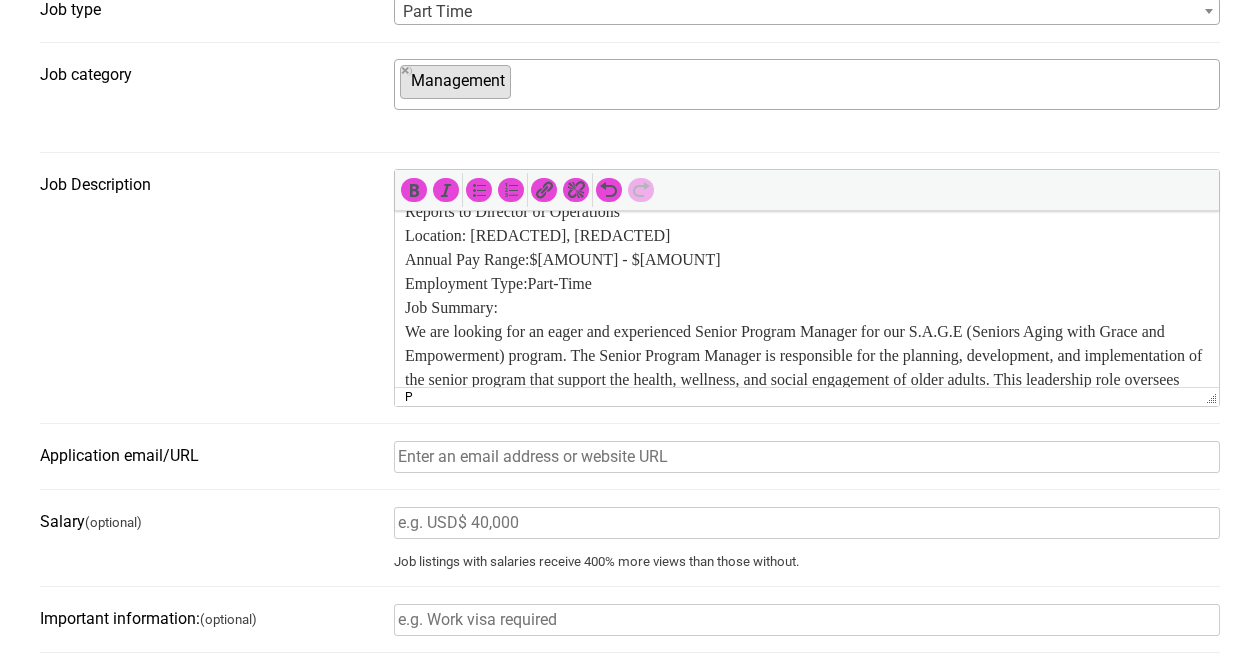 scroll, scrollTop: 74, scrollLeft: 0, axis: vertical 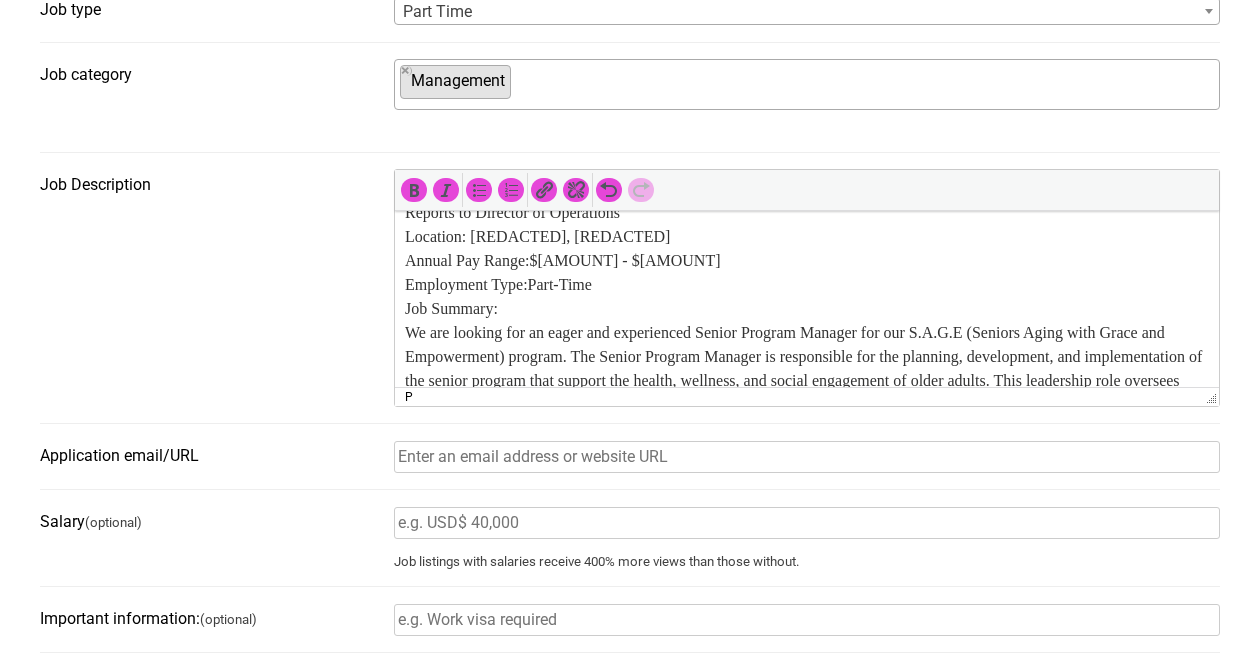 click on "Job Description for Seniors Program Manager  Job Title: Seniors Program Manager  Reports to Director of Operations  Location: Memphis, TN  Annual Pay Range:  $32,000 - $34,000  Employment Type:  Part-Time  Job Summary:  We are looking for an eager and experienced Senior Program Manager for our S.A.G.E (Seniors Aging with Grace and Empowerment) program. The Senior Program Manager is responsible for the planning, development, and implementation of the senior program that support the health, wellness, and social engagement of older adults. This leadership role oversees day-to-day operations, supervises support staff and volunteers, maintains budgetary compliance, and builds strong relationships with community partners and key stakeholders." at bounding box center (807, 297) 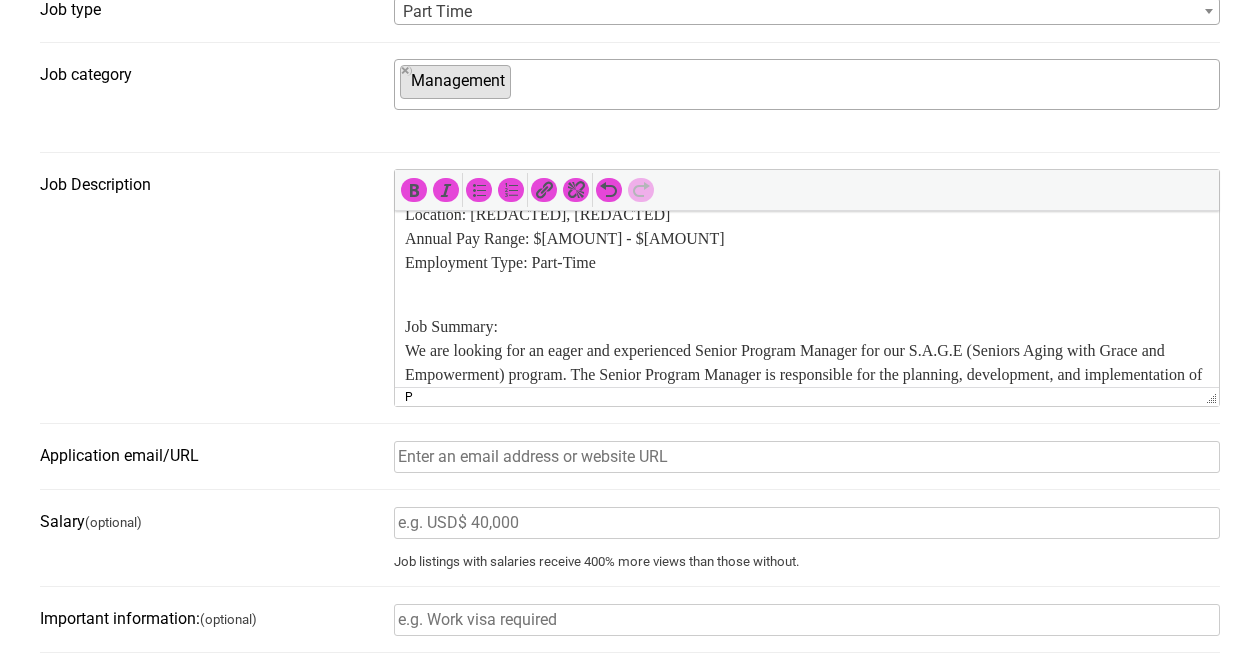 scroll, scrollTop: 0, scrollLeft: 0, axis: both 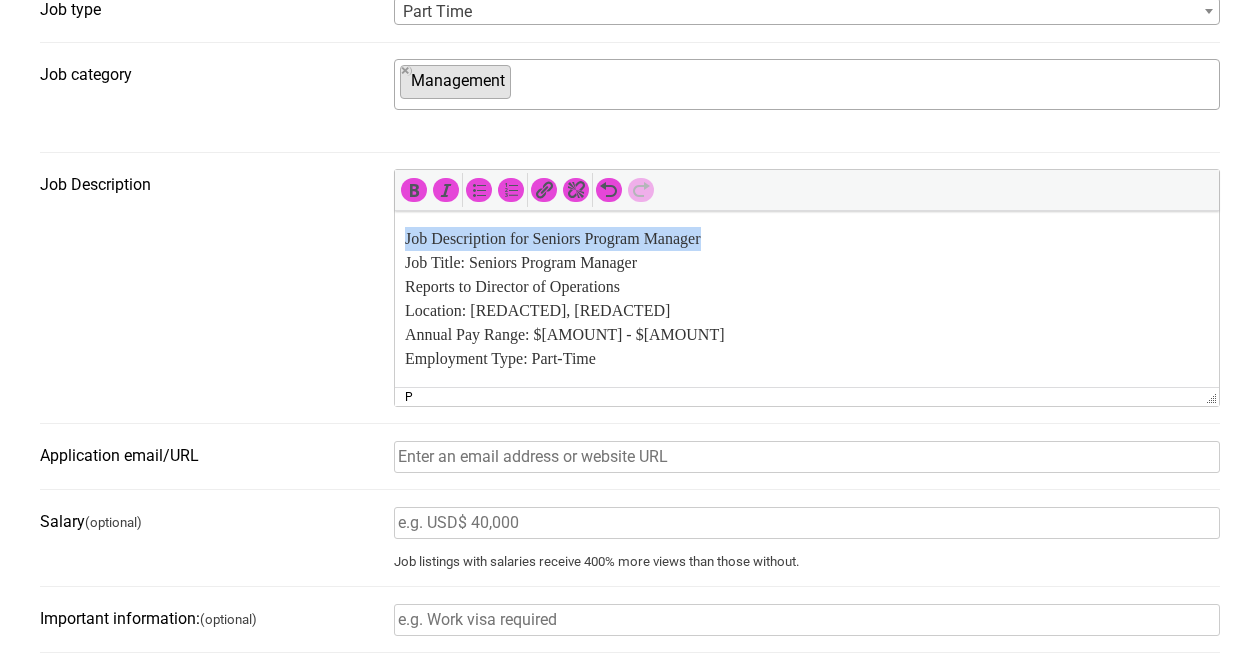drag, startPoint x: 732, startPoint y: 241, endPoint x: 407, endPoint y: 233, distance: 325.09845 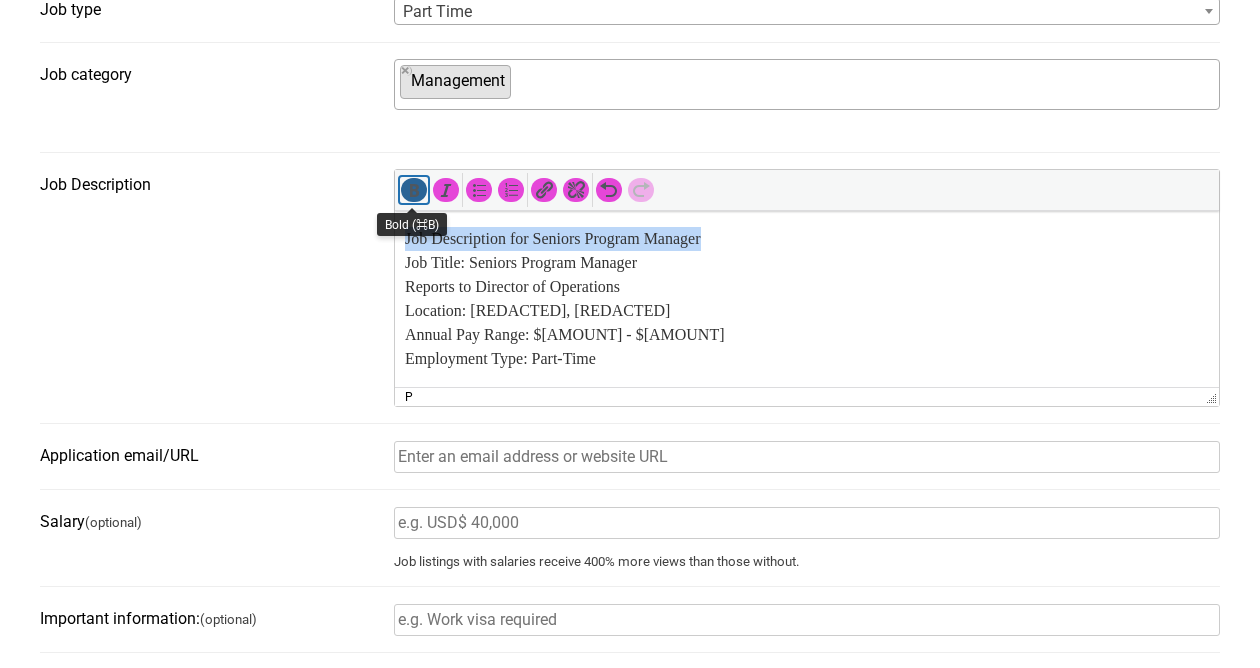 click at bounding box center (414, 190) 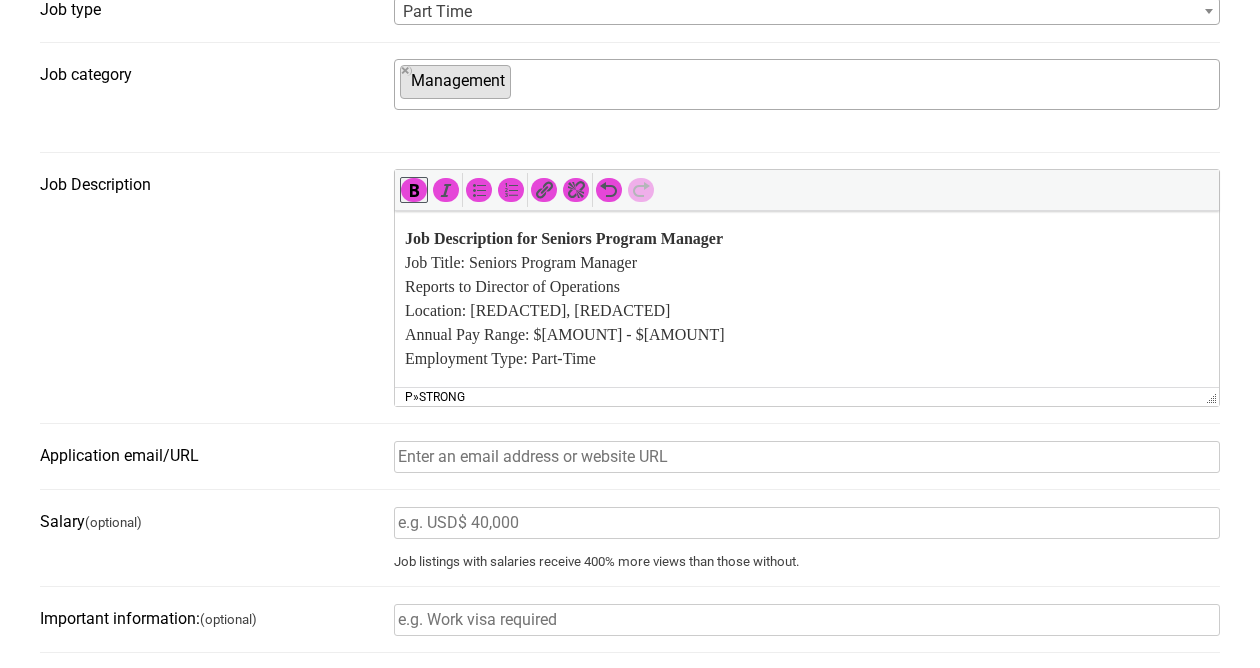 click on "Job Description for Seniors Program Manager   Job Title: Seniors Program Manager  Reports to Director of Operations  Location: Memphis, TN  Annual Pay Range: $32,000 - $34,000  Employment Type: Part-Time" at bounding box center [807, 299] 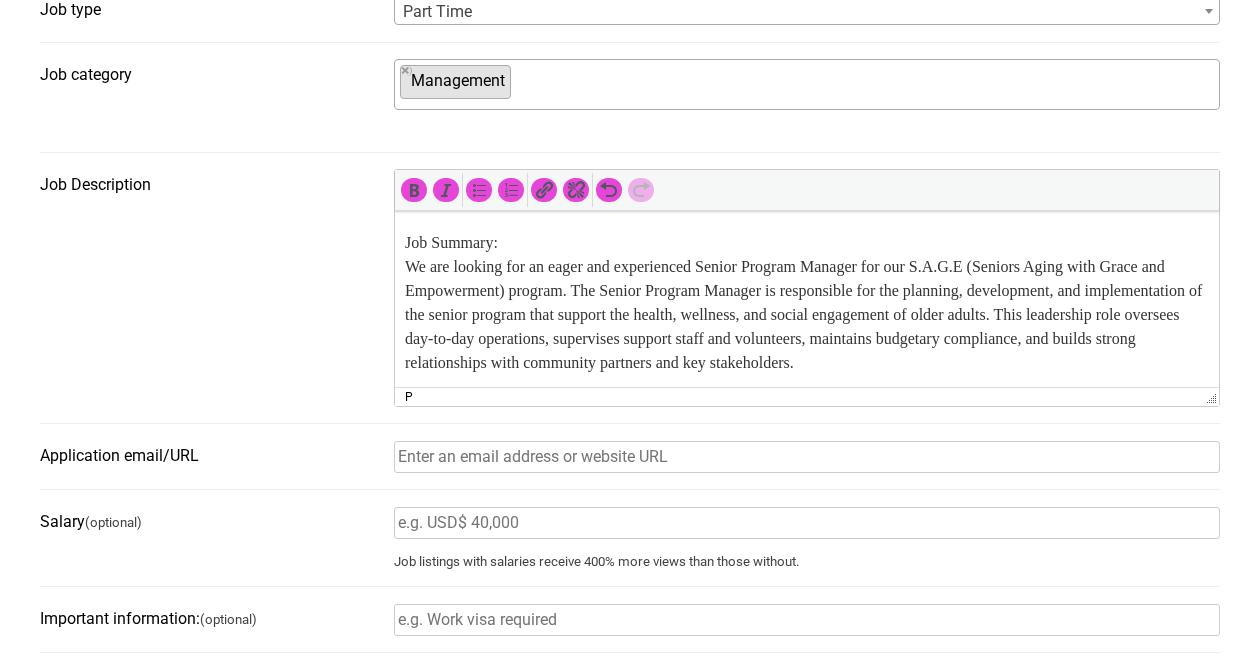 scroll, scrollTop: 179, scrollLeft: 0, axis: vertical 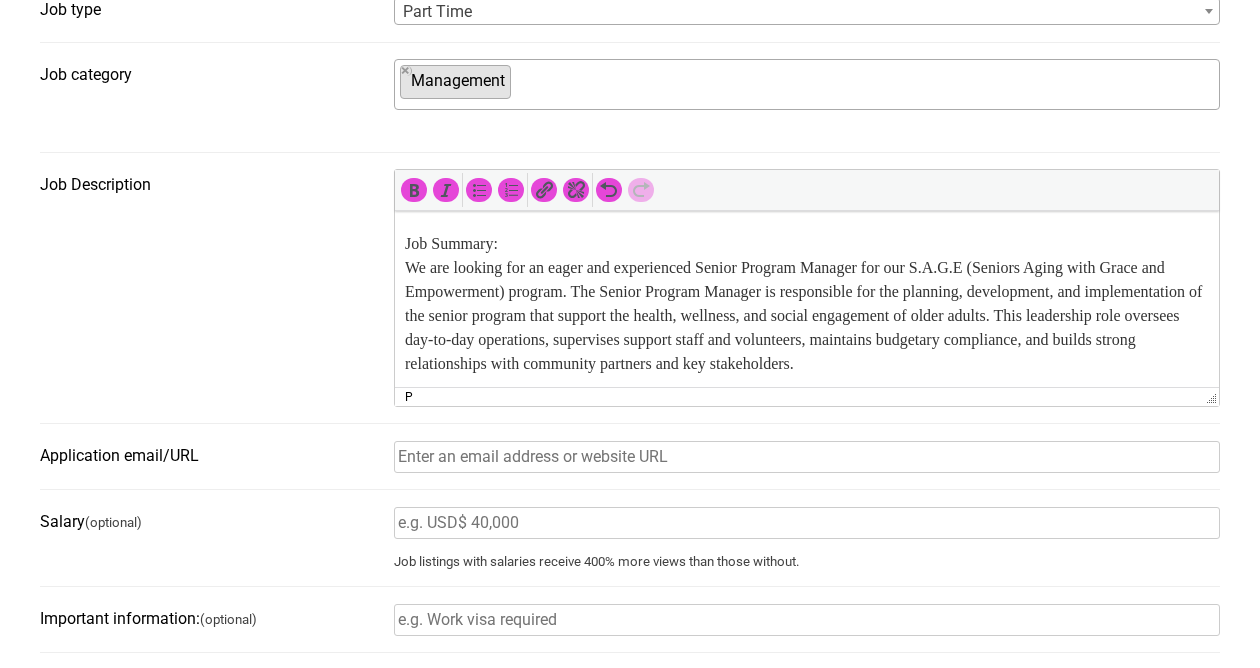 click on "Job Summary:  We are looking for an eager and experienced Senior Program Manager for our S.A.G.E (Seniors Aging with Grace and Empowerment) program. The Senior Program Manager is responsible for the planning, development, and implementation of the senior program that support the health, wellness, and social engagement of older adults. This leadership role oversees day-to-day operations, supervises support staff and volunteers, maintains budgetary compliance, and builds strong relationships with community partners and key stakeholders." at bounding box center (807, 292) 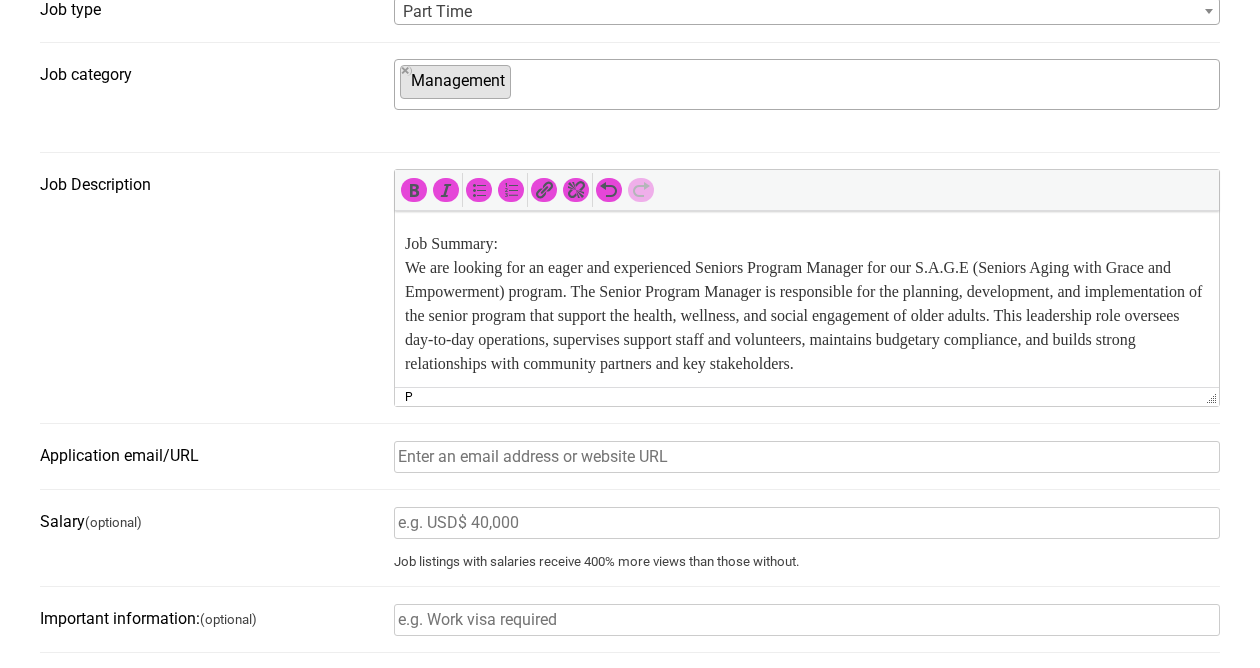 click on "Job Summary:  We are looking for an eager and experienced Seniors Program Manager for our S.A.G.E (Seniors Aging with Grace and Empowerment) program. The Senior Program Manager is responsible for the planning, development, and implementation of the senior program that support the health, wellness, and social engagement of older adults. This leadership role oversees day-to-day operations, supervises support staff and volunteers, maintains budgetary compliance, and builds strong relationships with community partners and key stakeholders." at bounding box center [807, 292] 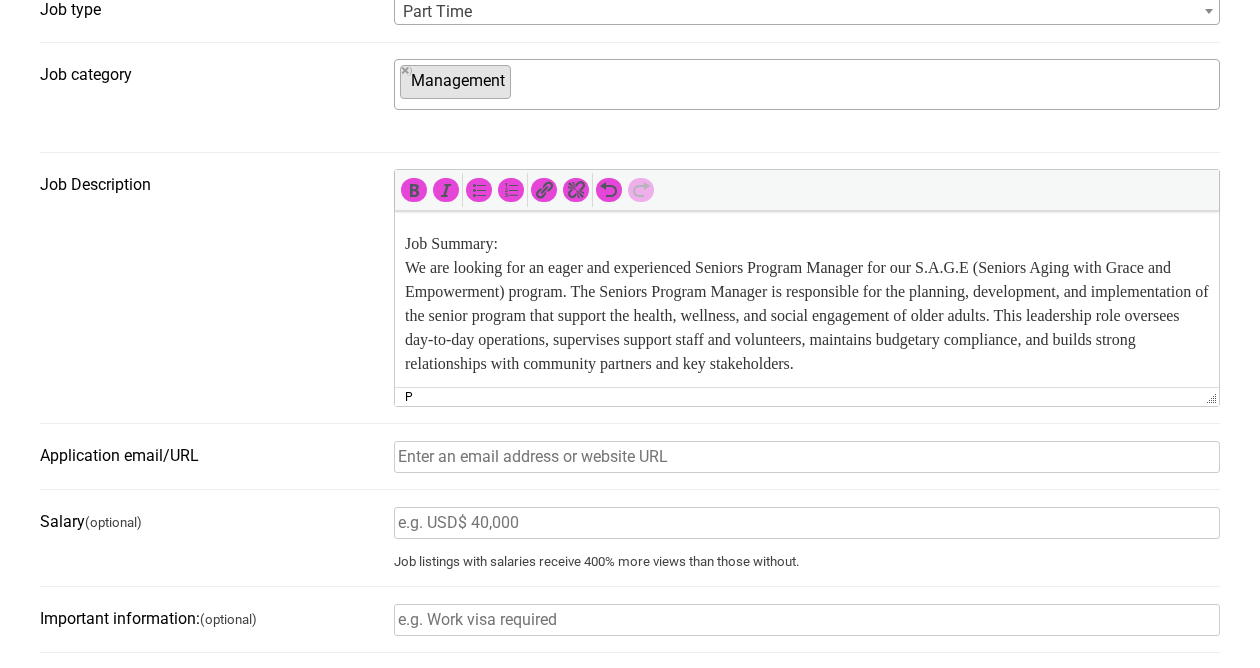 click on "Job Summary:  We are looking for an eager and experienced Seniors Program Manager for our S.A.G.E (Seniors Aging with Grace and Empowerment) program. The Seniors Program Manager is responsible for the planning, development, and implementation of the senior program that support the health, wellness, and social engagement of older adults. This leadership role oversees day-to-day operations, supervises support staff and volunteers, maintains budgetary compliance, and builds strong relationships with community partners and key stakeholders." at bounding box center (807, 292) 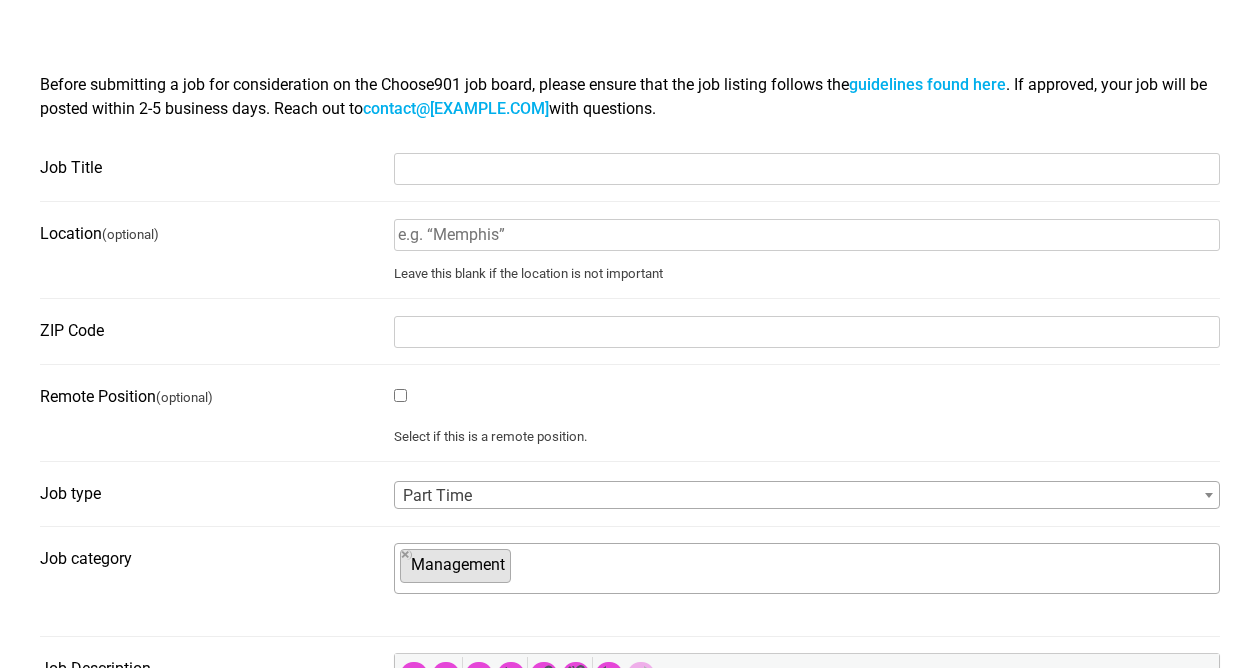 scroll, scrollTop: 291, scrollLeft: 0, axis: vertical 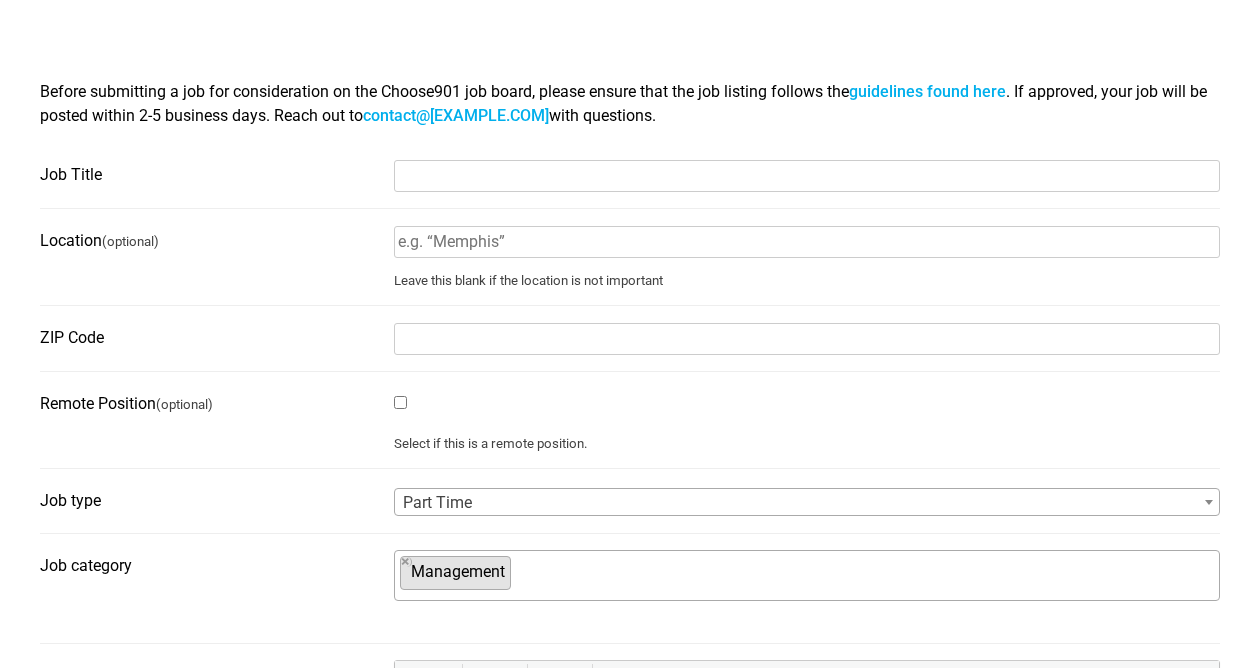 click on "Job Title" at bounding box center (807, 176) 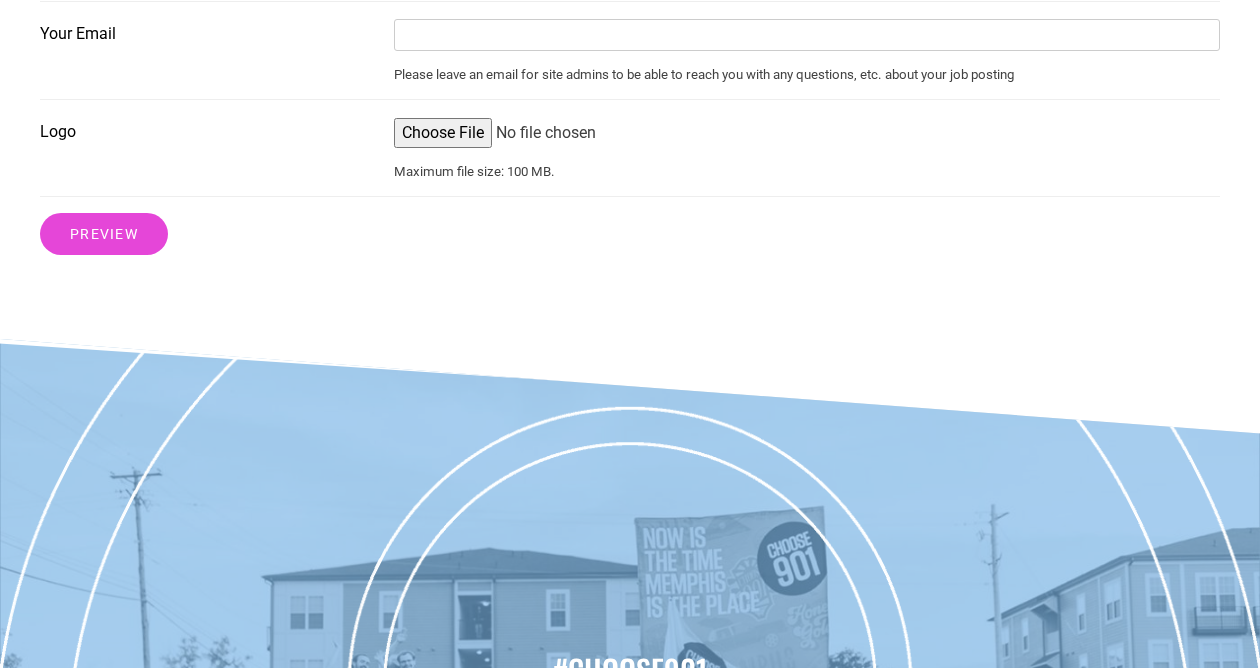 scroll, scrollTop: 1855, scrollLeft: 0, axis: vertical 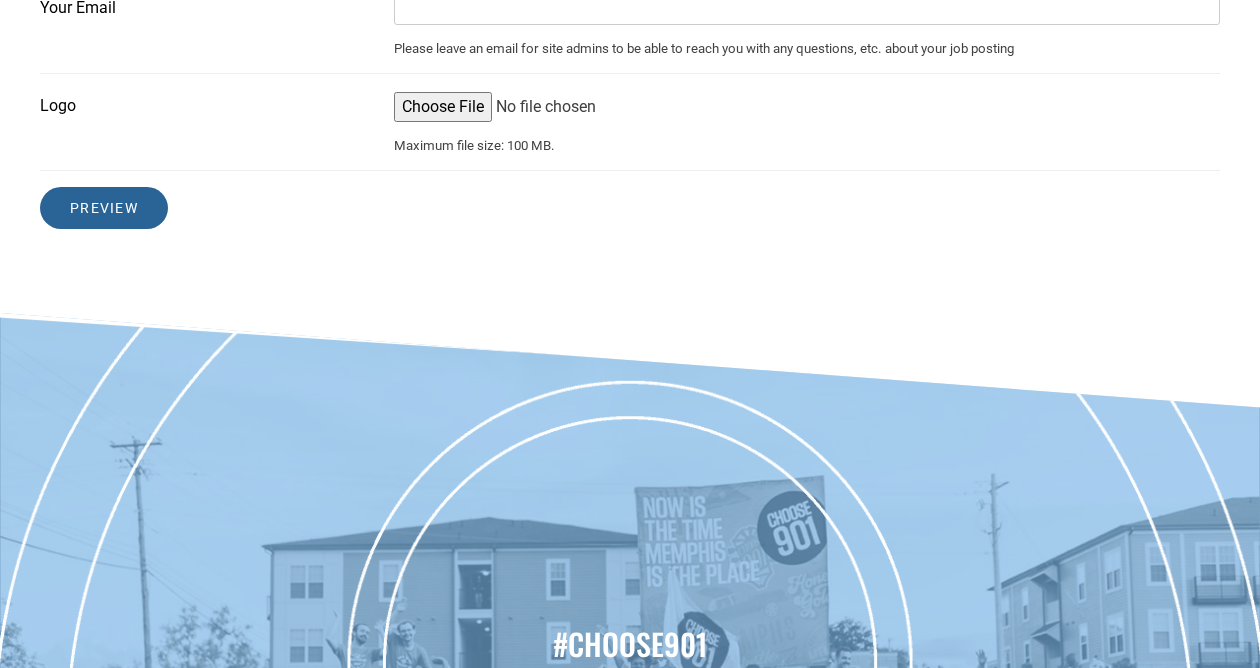 type on "Seniors Program Manager" 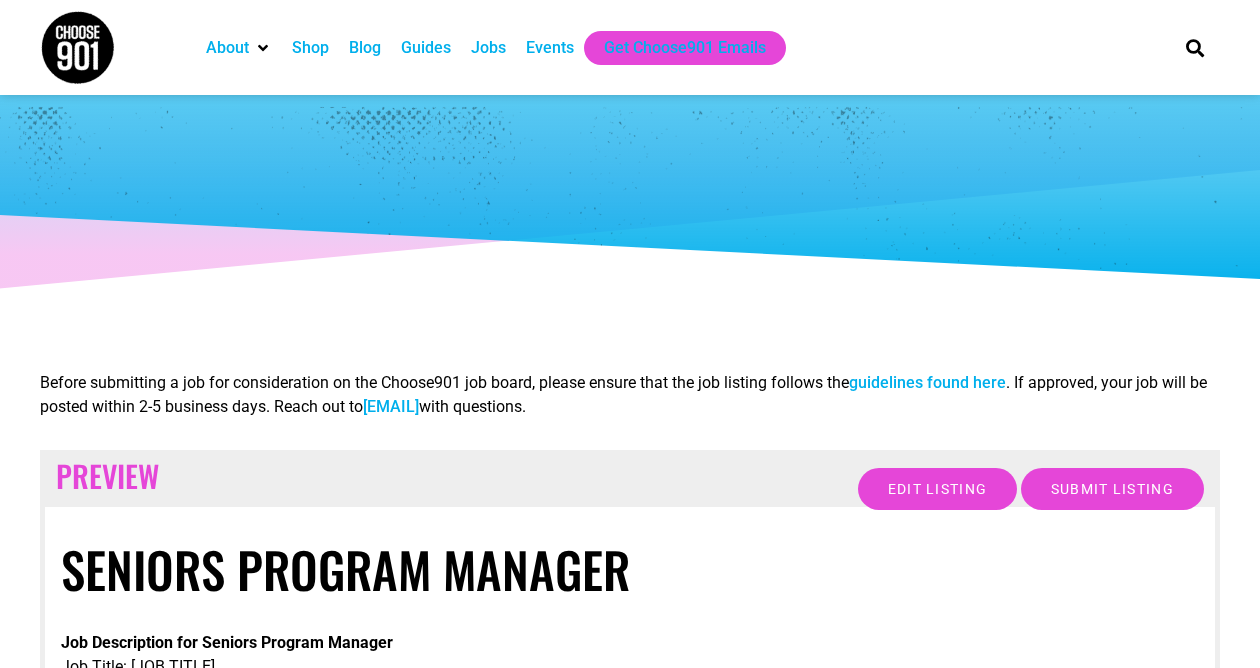 scroll, scrollTop: 0, scrollLeft: 0, axis: both 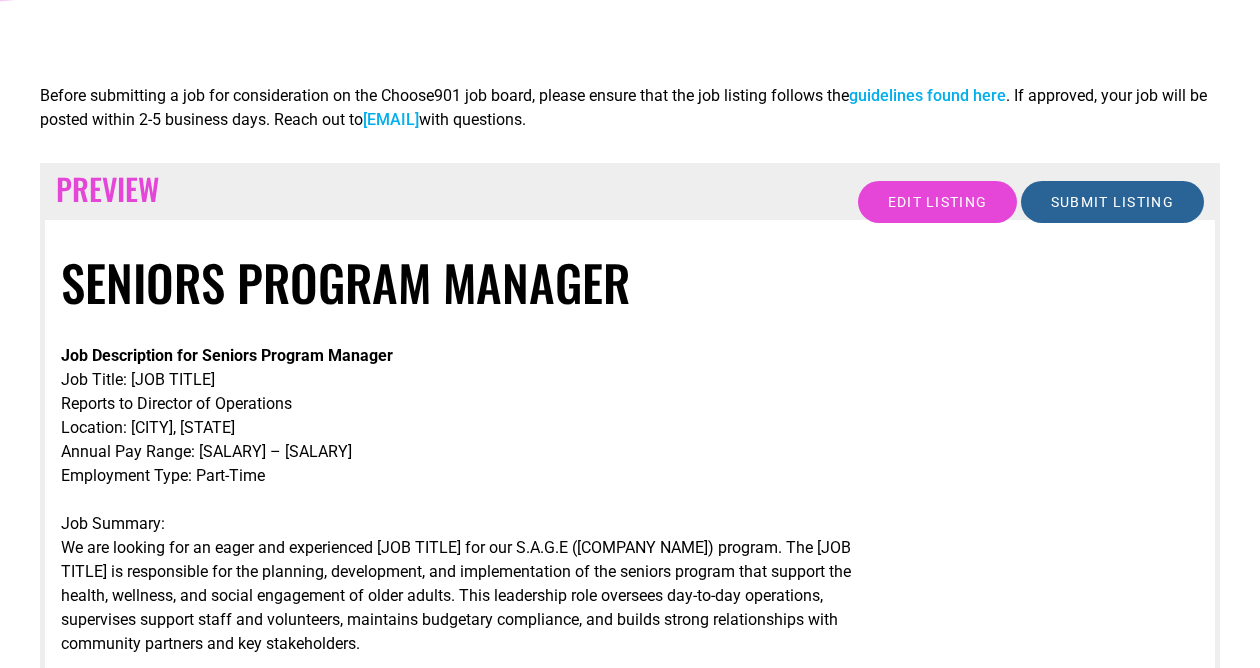 click on "Submit Listing" at bounding box center (1112, 202) 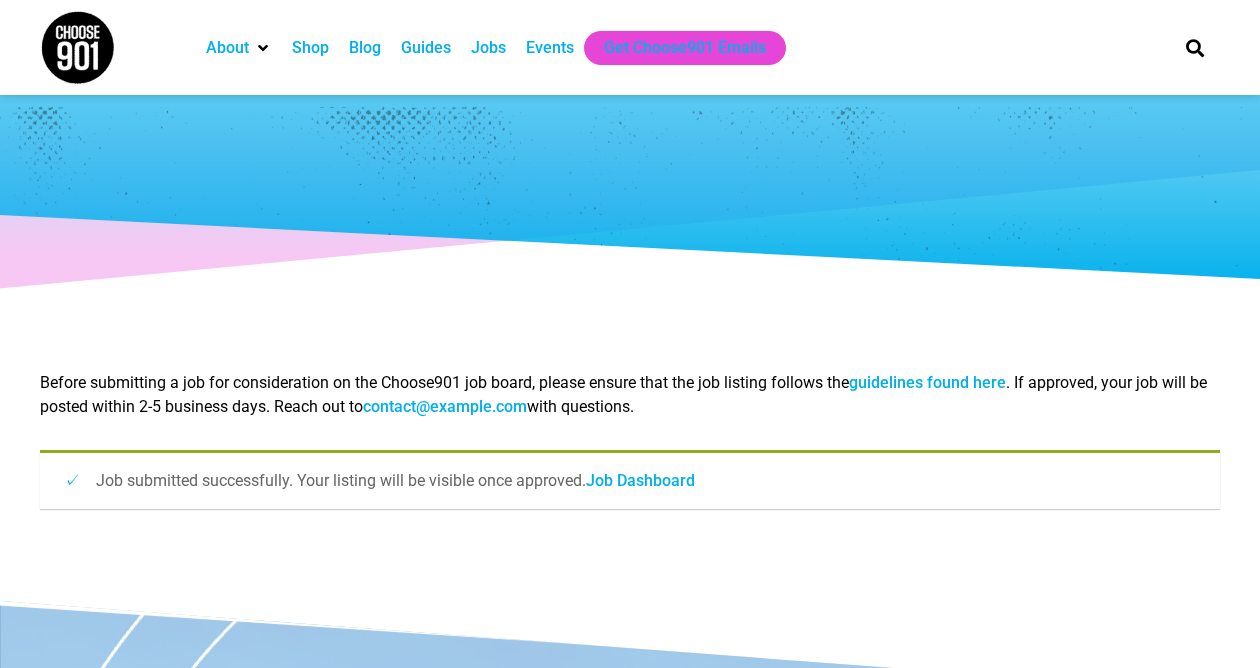 scroll, scrollTop: 0, scrollLeft: 0, axis: both 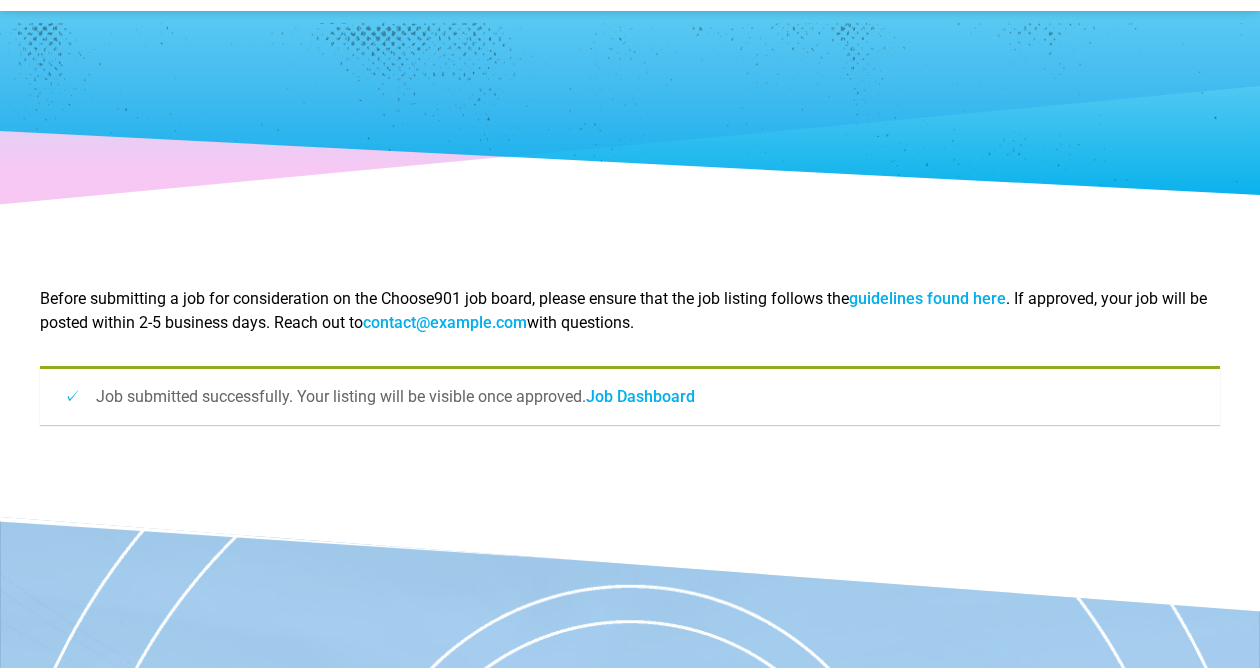 click on "Job Dashboard" at bounding box center (640, 396) 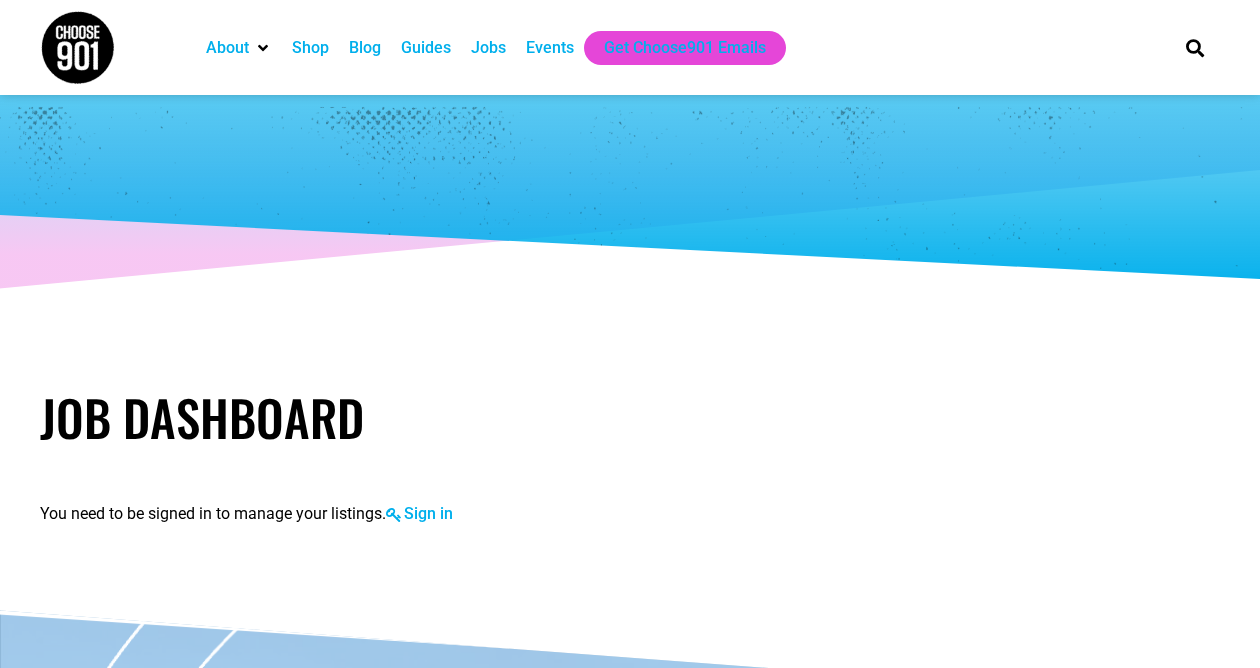 scroll, scrollTop: 61, scrollLeft: 0, axis: vertical 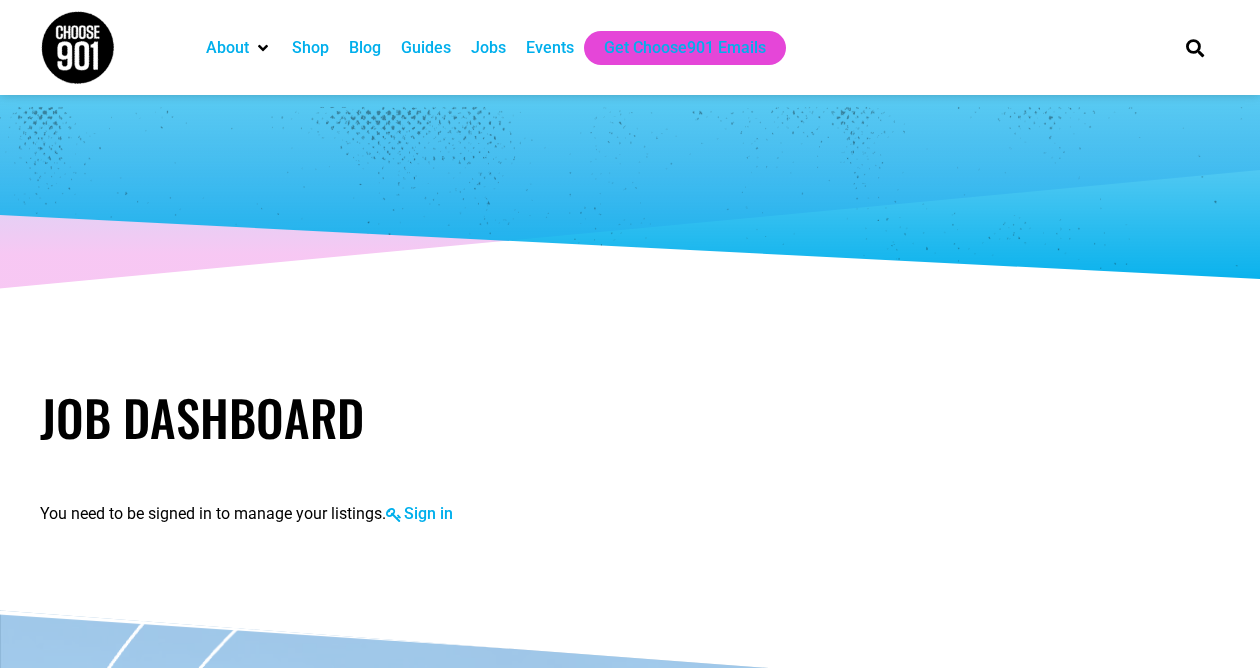 click on "Sign in" at bounding box center [419, 513] 